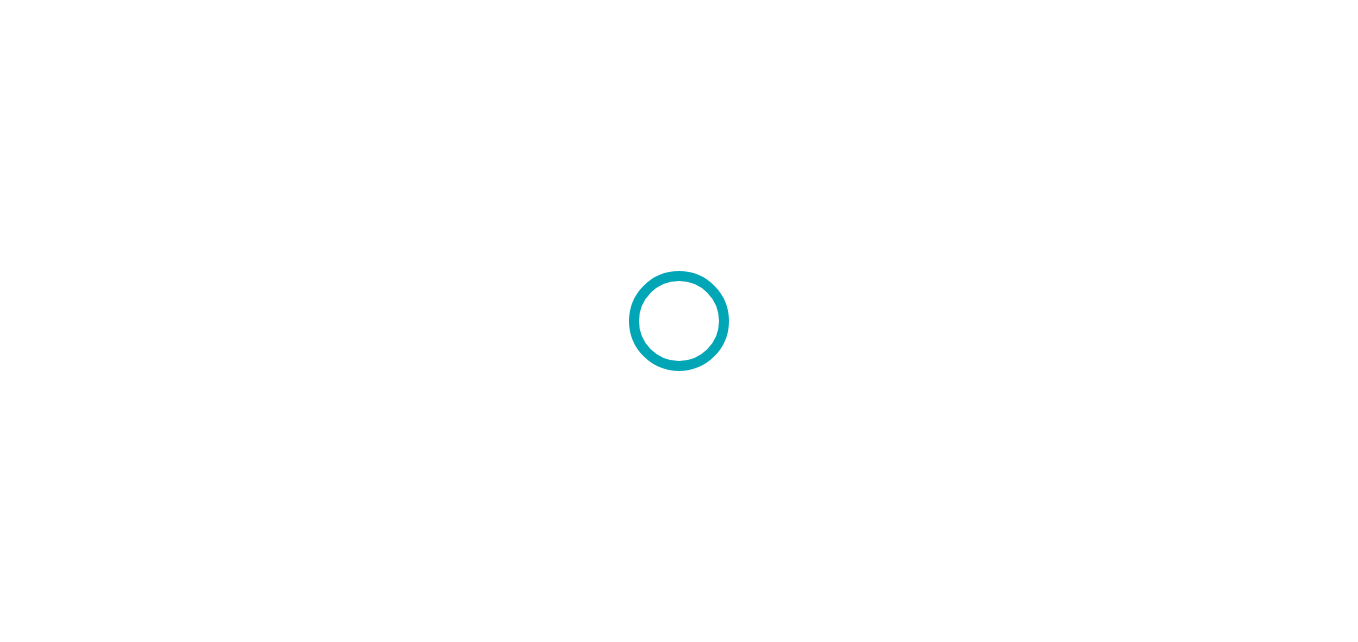 scroll, scrollTop: 0, scrollLeft: 0, axis: both 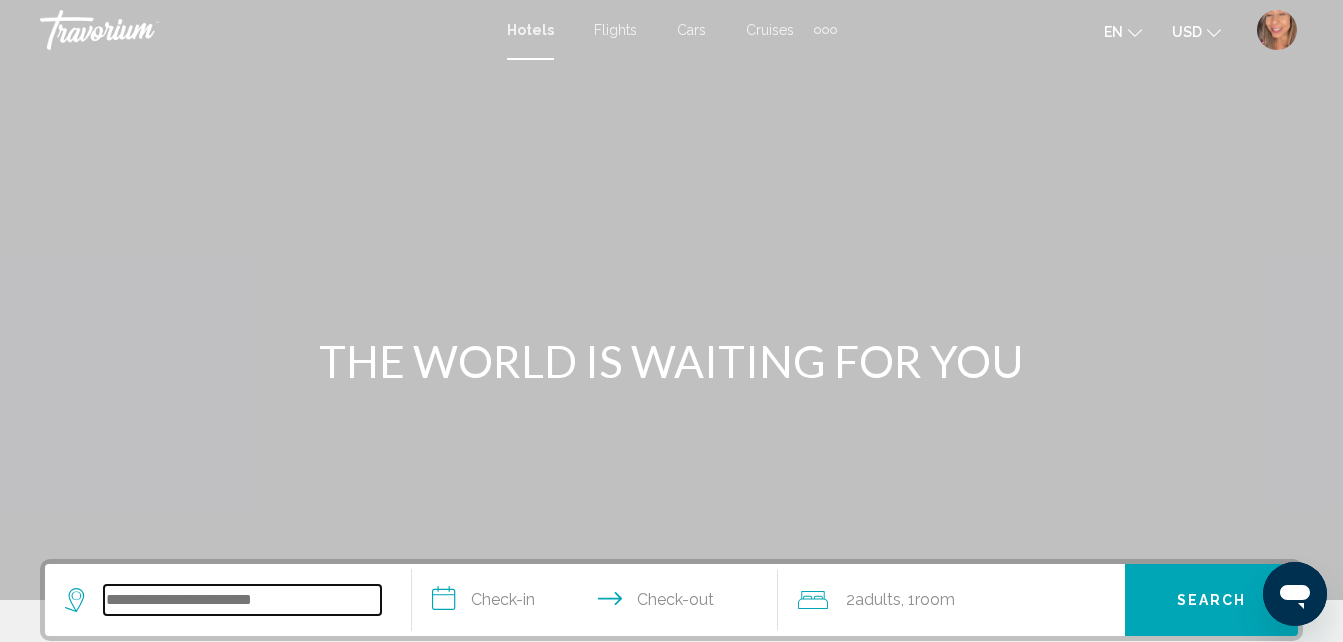 click at bounding box center (242, 600) 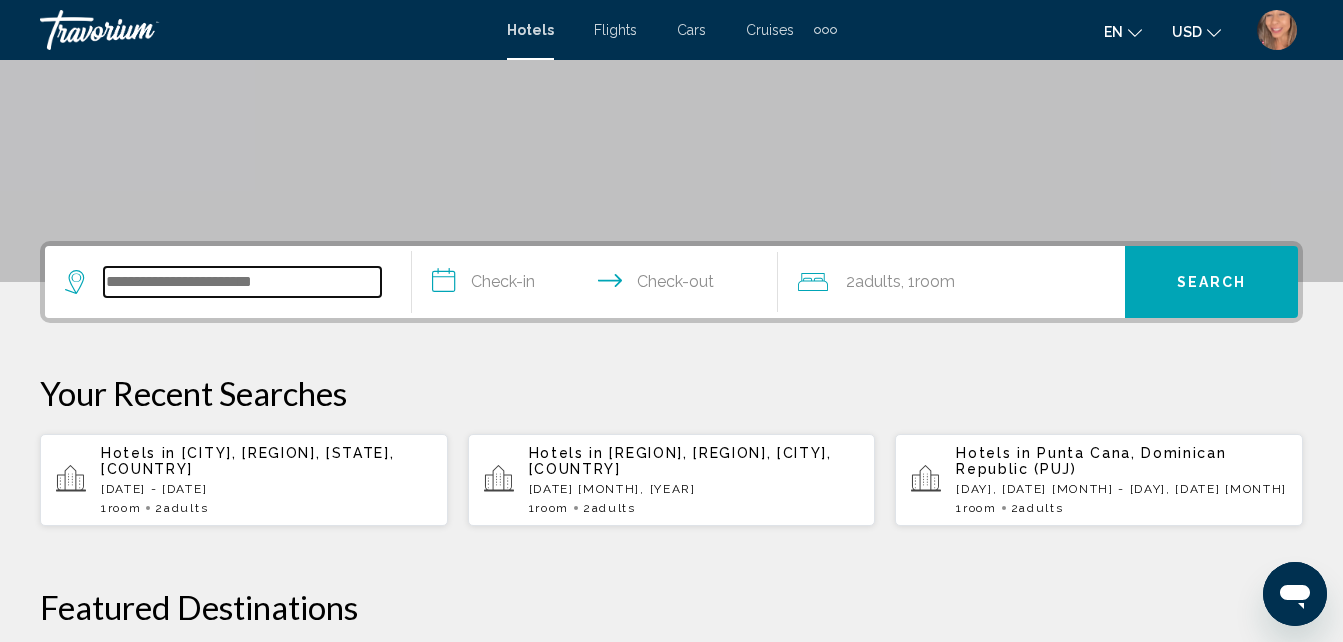scroll, scrollTop: 494, scrollLeft: 0, axis: vertical 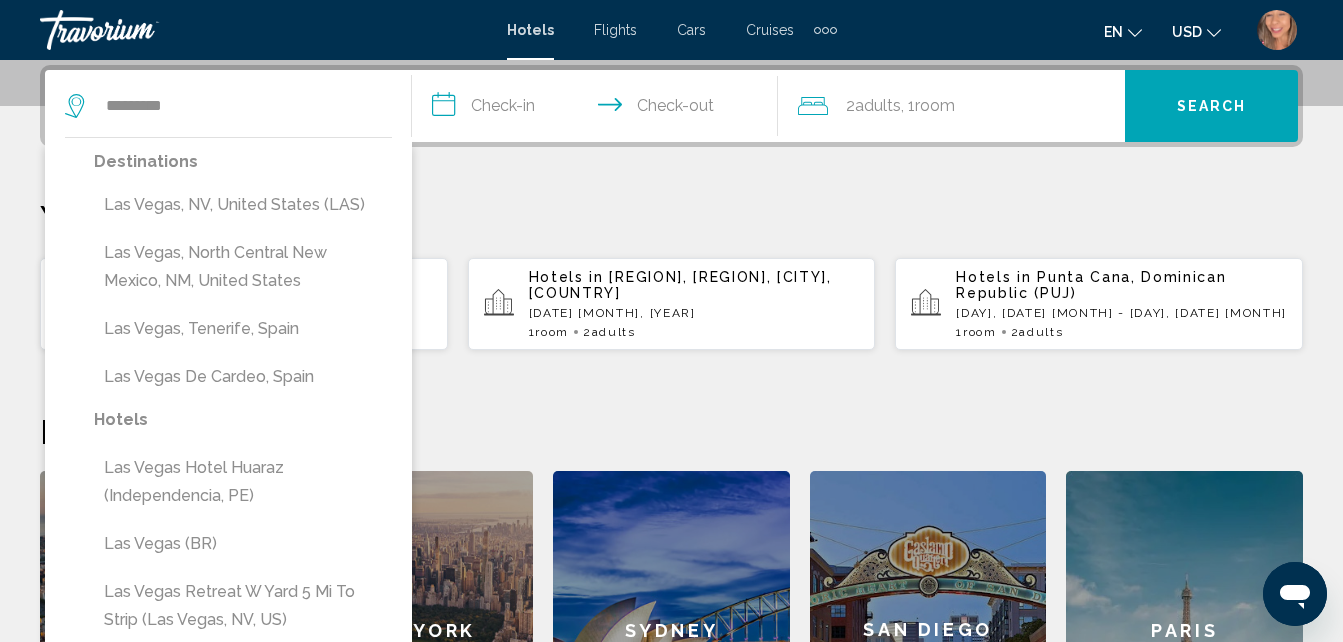 click on "Las Vegas, NV, United States (LAS)" at bounding box center (243, 205) 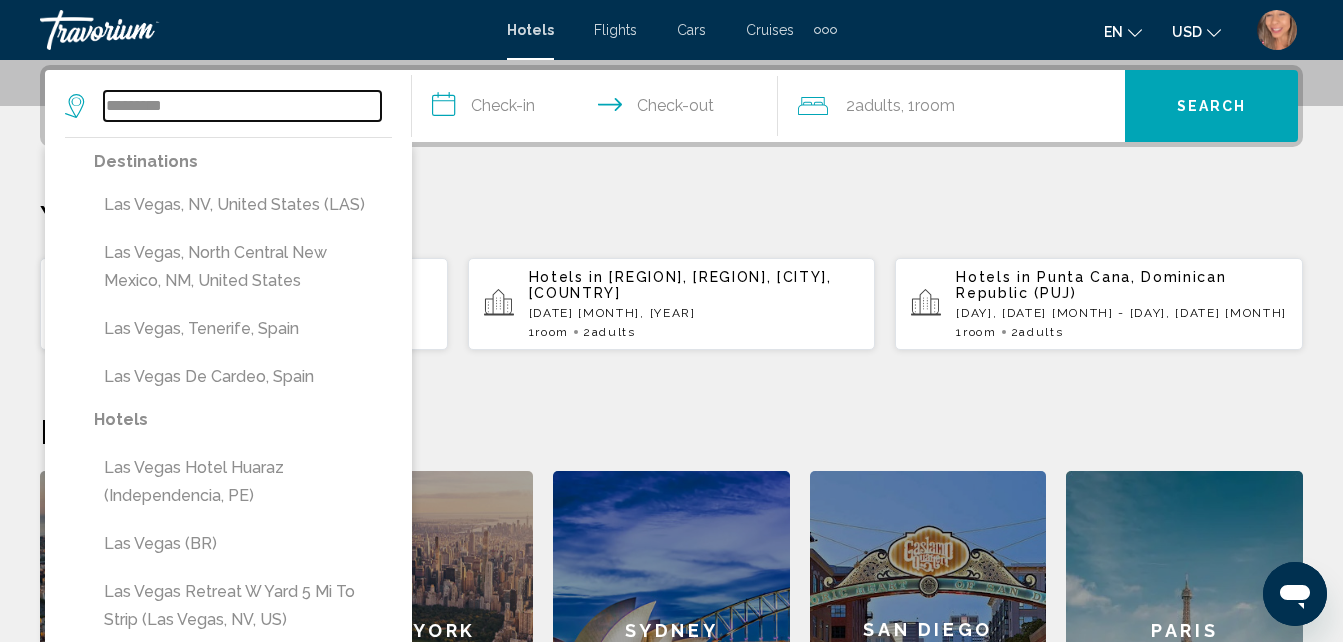 type on "**********" 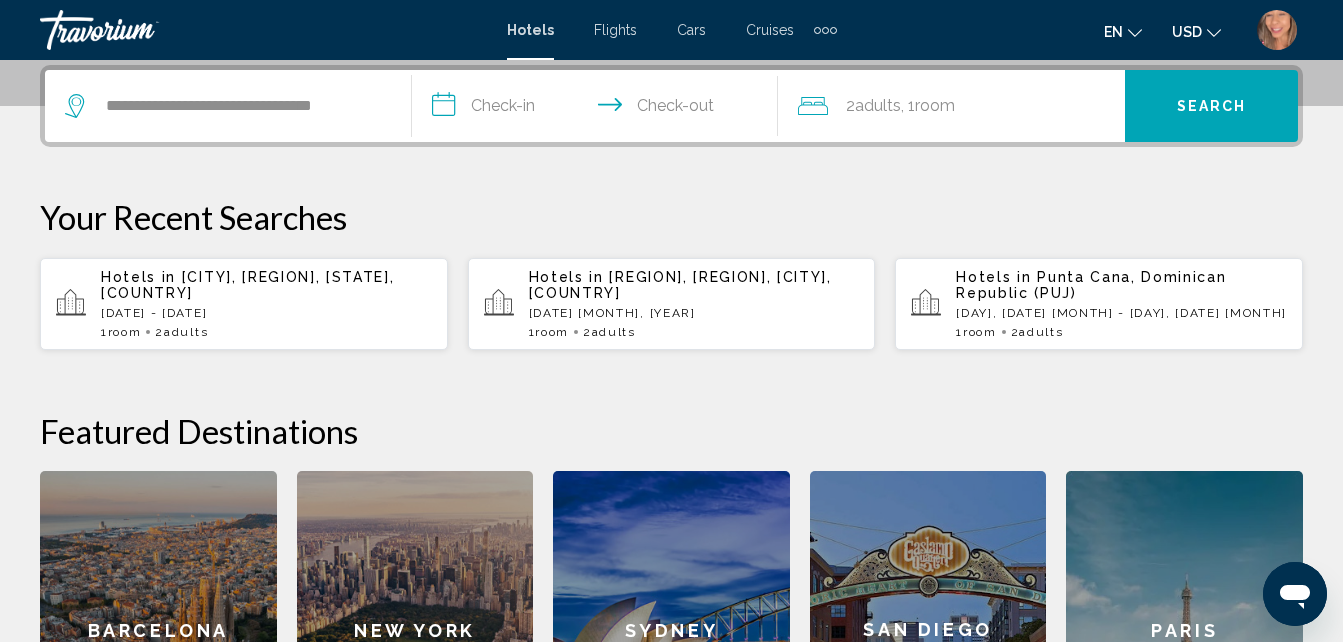 click on "**********" at bounding box center [599, 109] 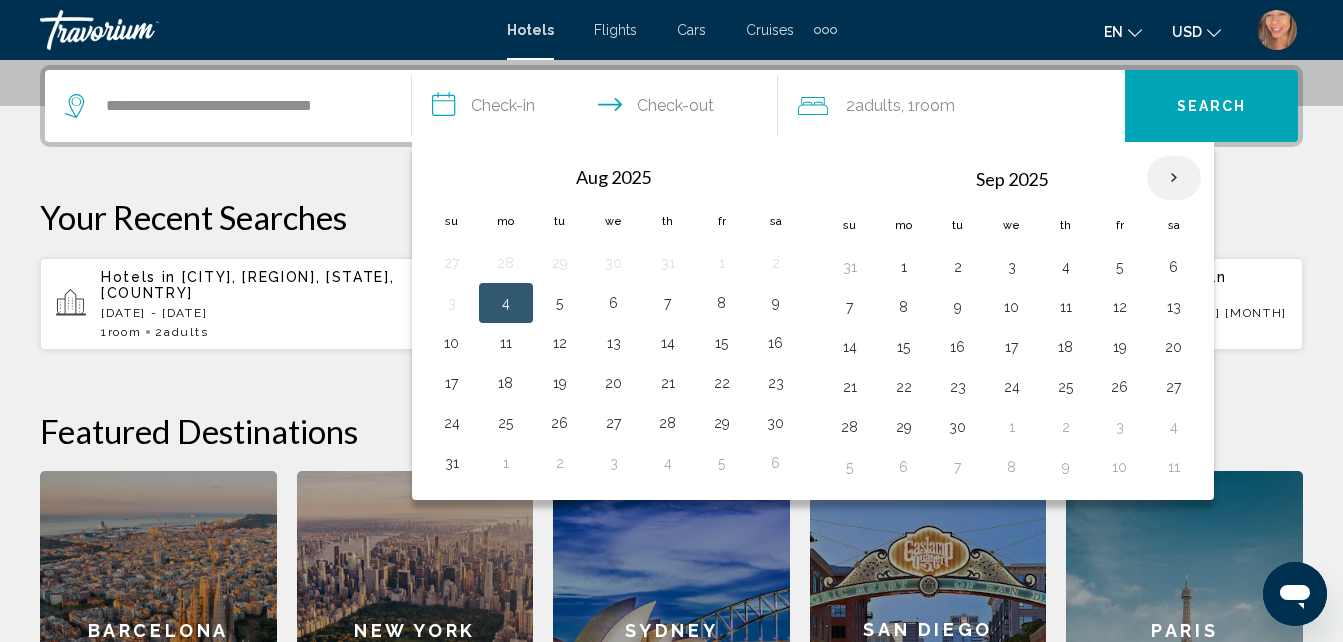 click at bounding box center [1174, 178] 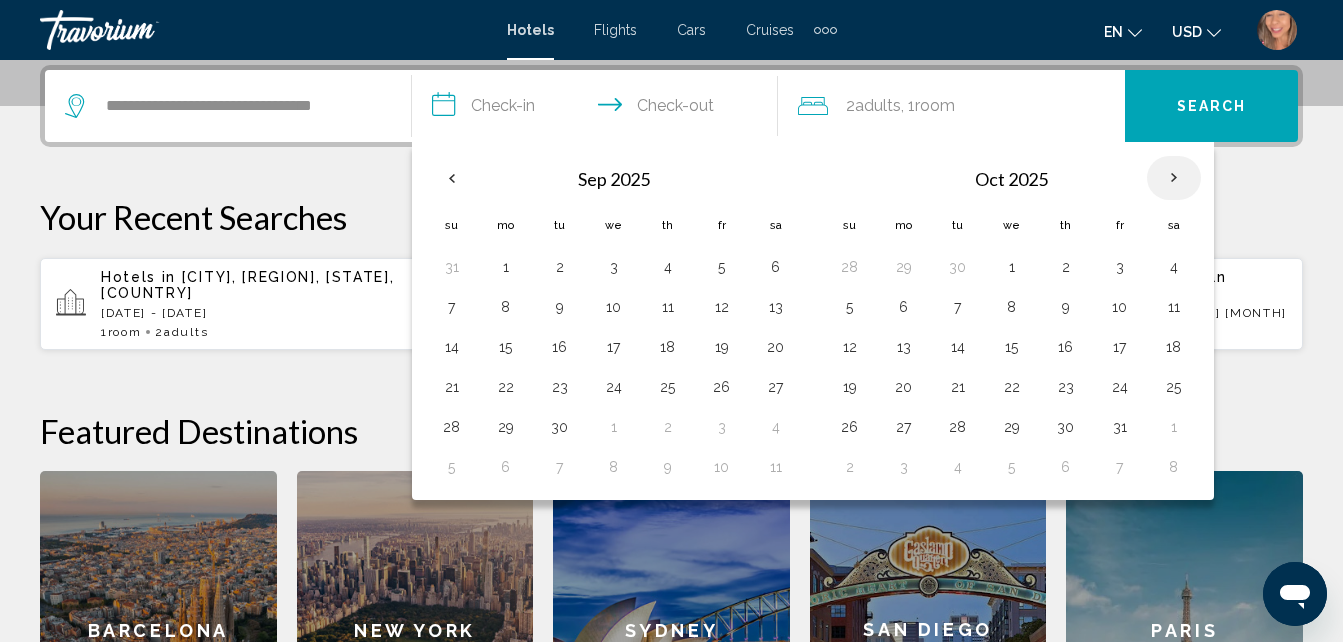 click at bounding box center (1174, 178) 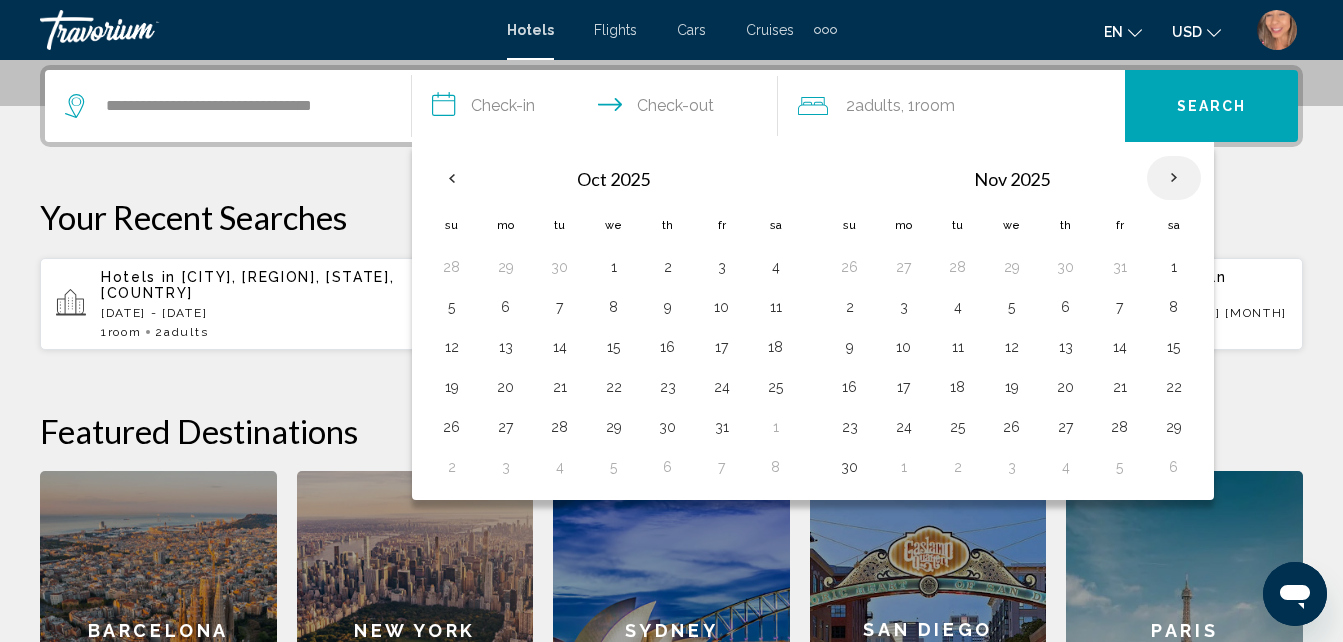 click at bounding box center (1174, 178) 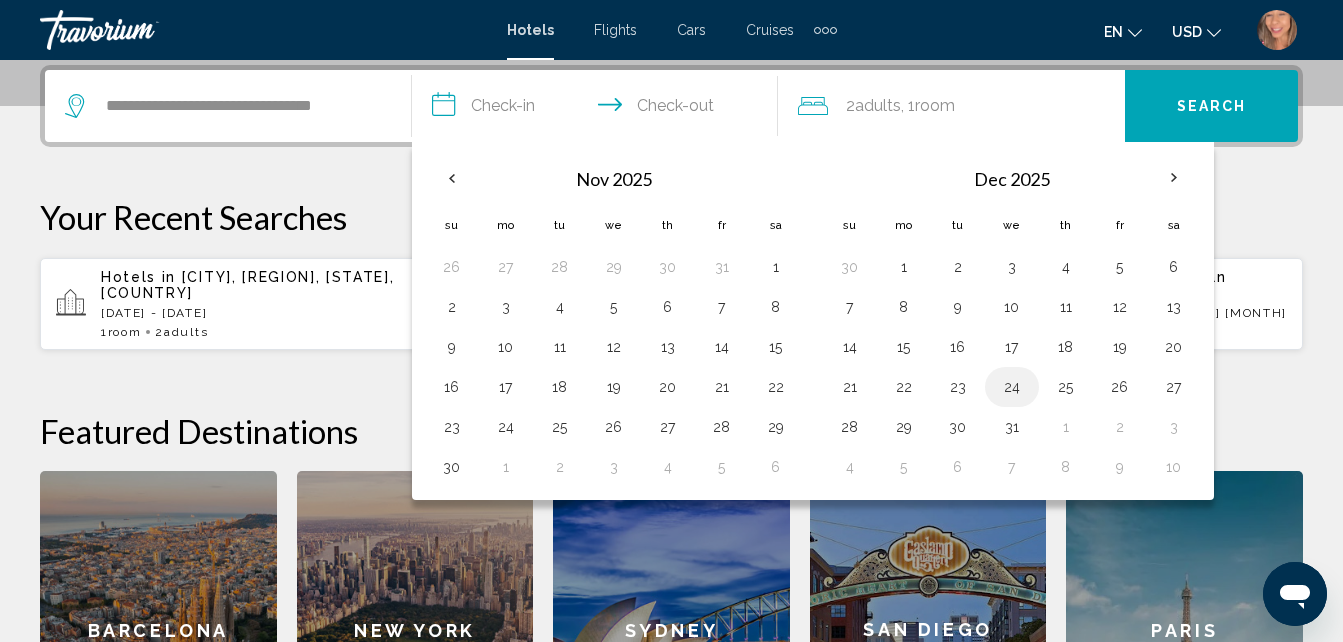 click on "24" at bounding box center (1012, 387) 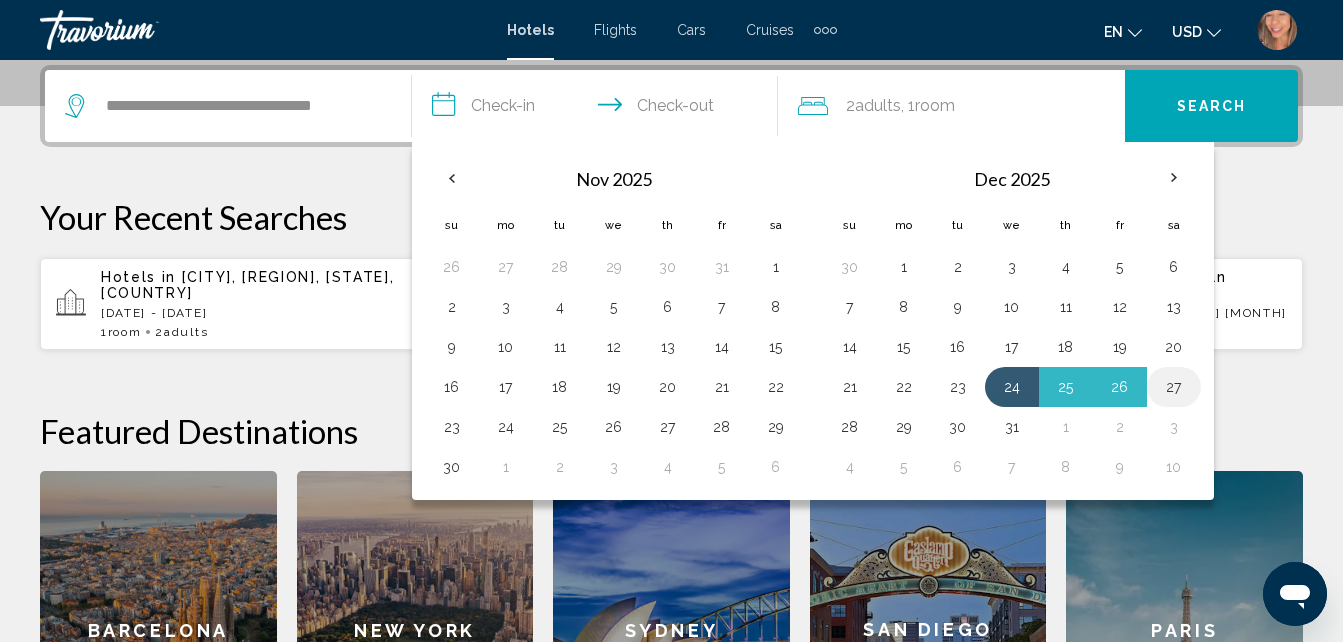 click on "27" at bounding box center (1174, 387) 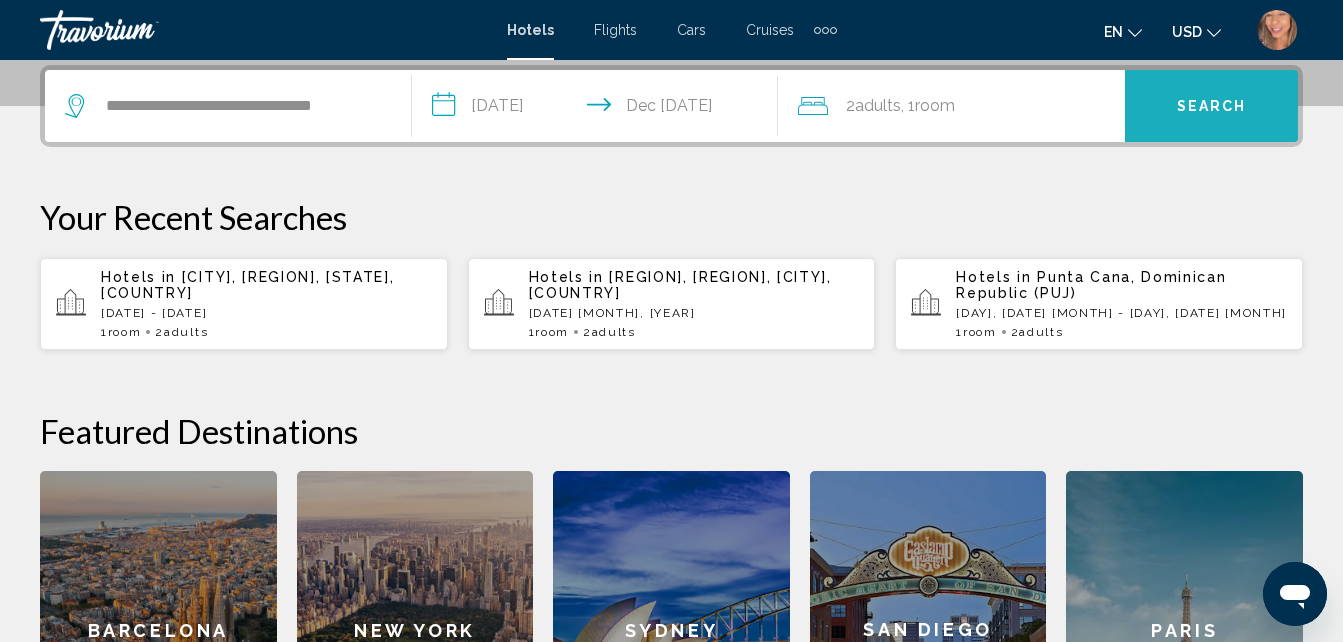 click on "Search" at bounding box center (1211, 106) 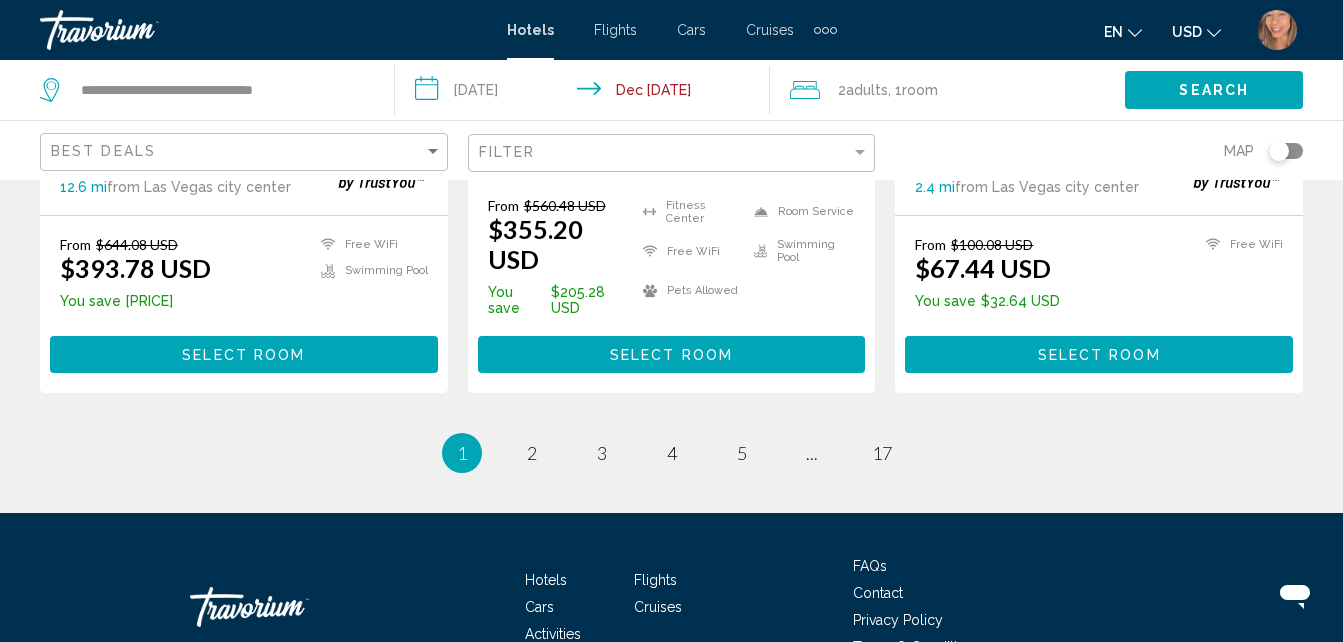 scroll, scrollTop: 2900, scrollLeft: 0, axis: vertical 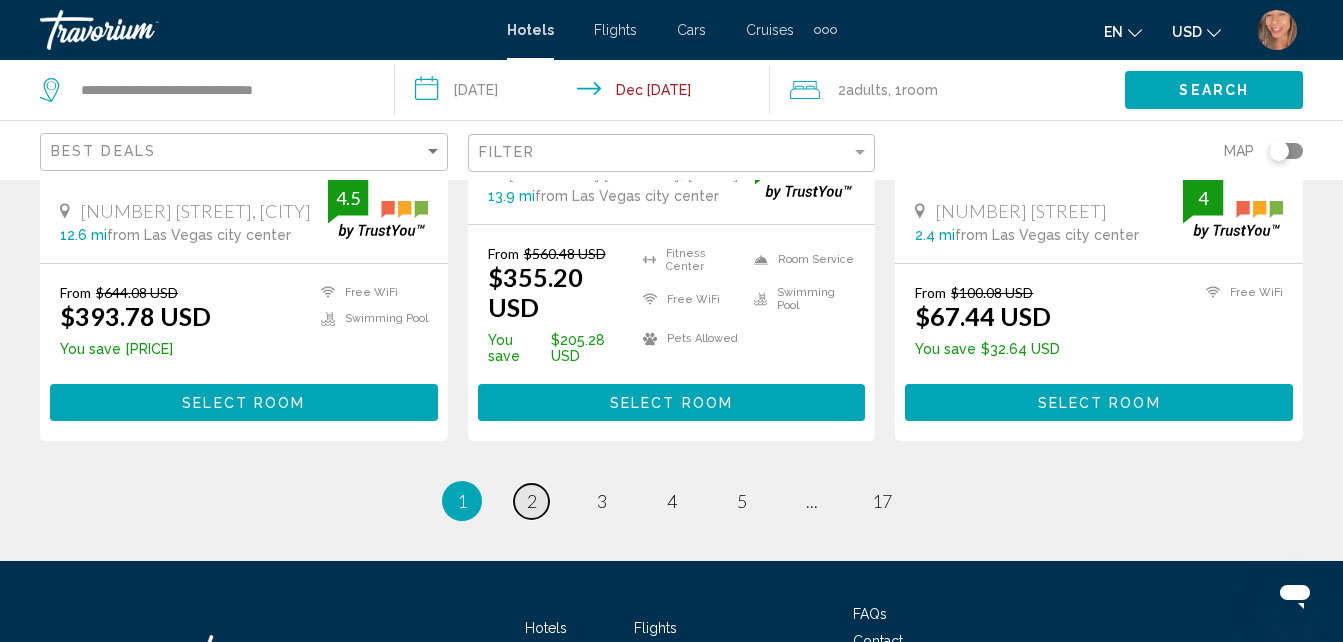 click on "2" at bounding box center [532, 501] 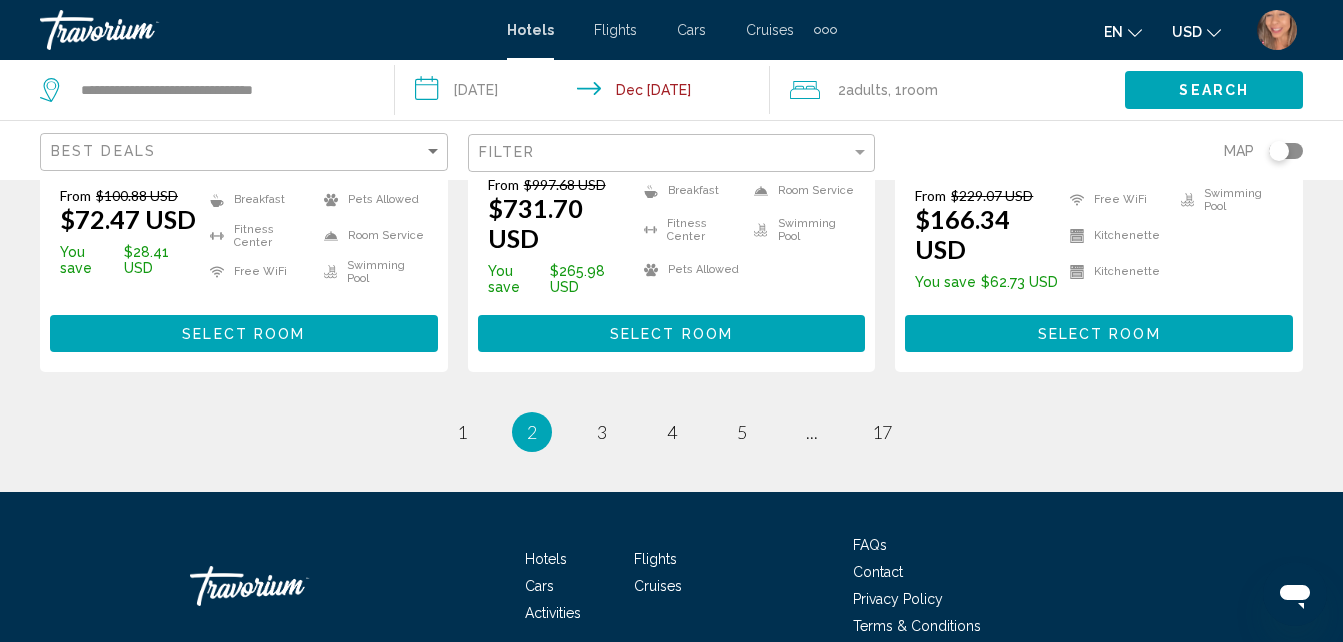 scroll, scrollTop: 2968, scrollLeft: 0, axis: vertical 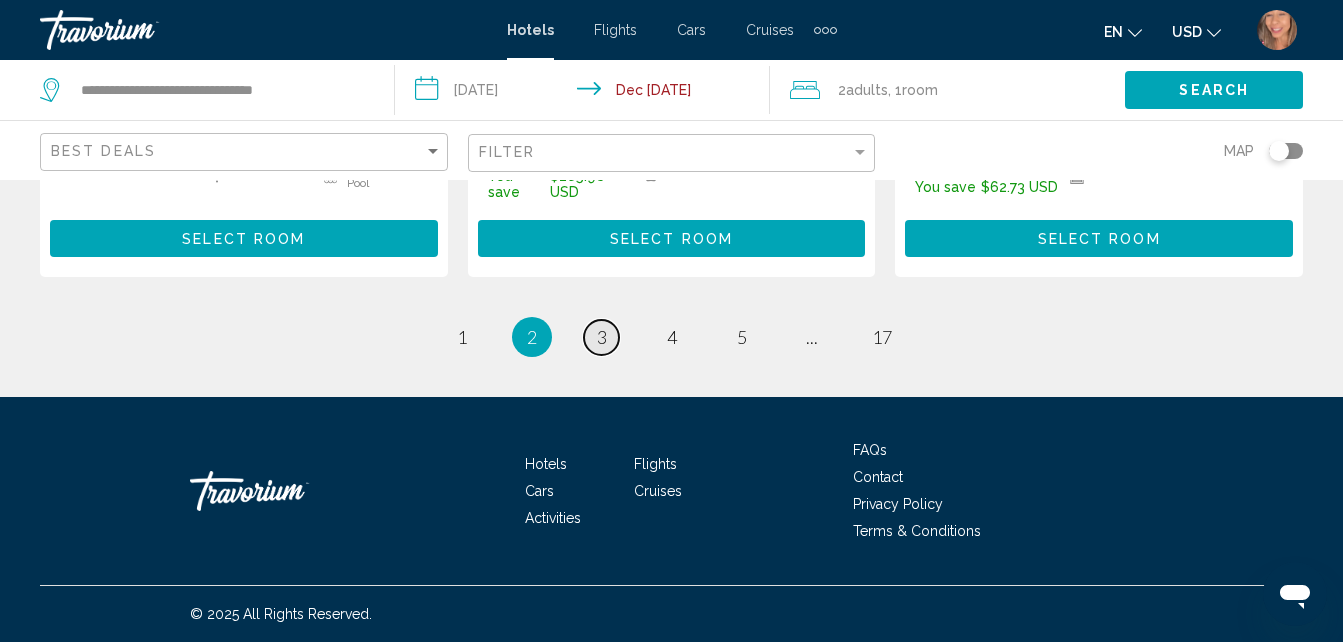 click on "3" at bounding box center [602, 337] 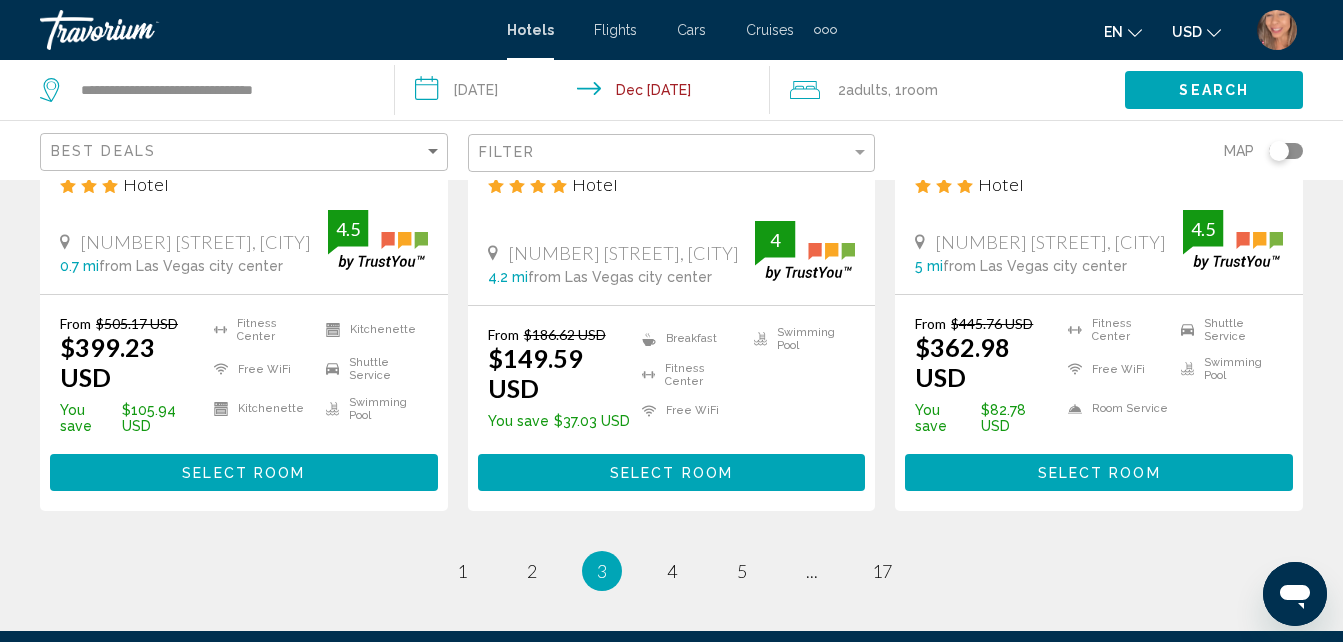 scroll, scrollTop: 2900, scrollLeft: 0, axis: vertical 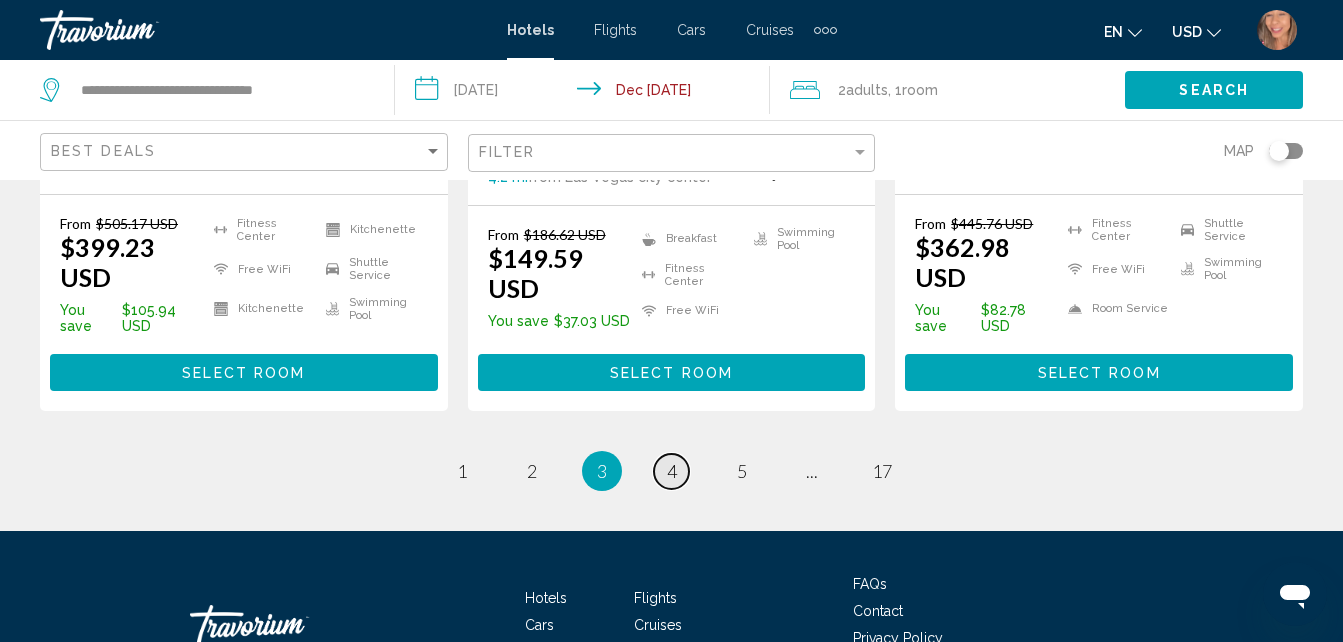 click on "page  4" at bounding box center [671, 471] 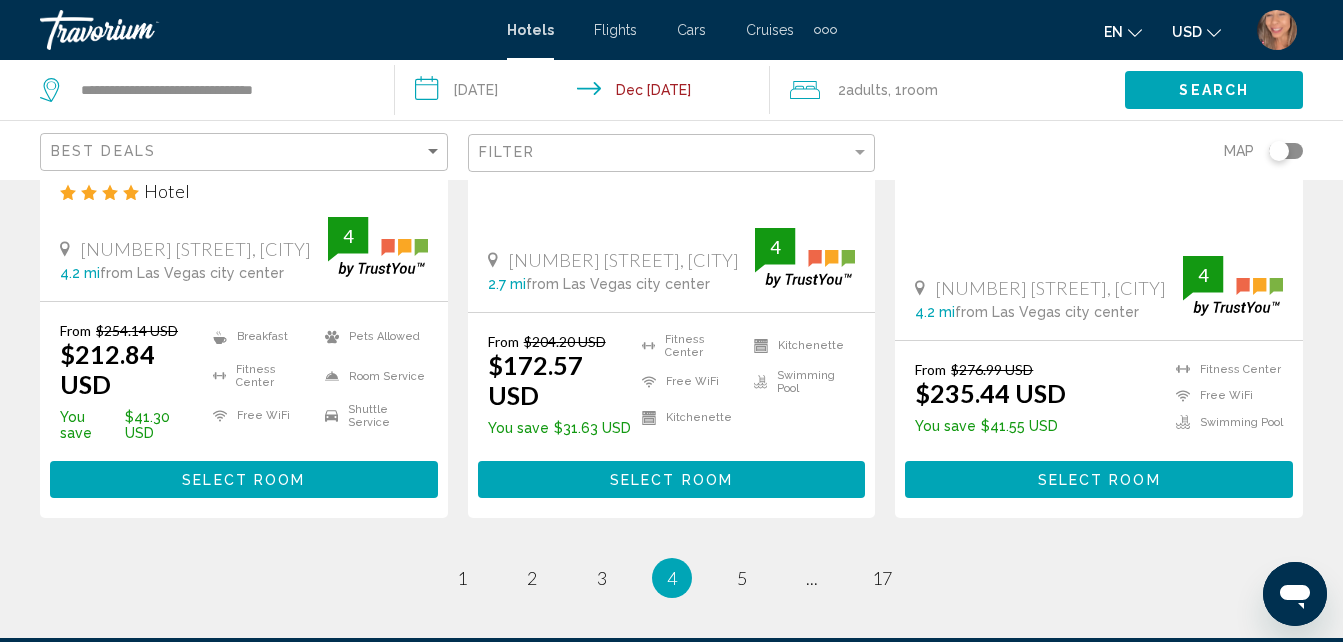 scroll, scrollTop: 2900, scrollLeft: 0, axis: vertical 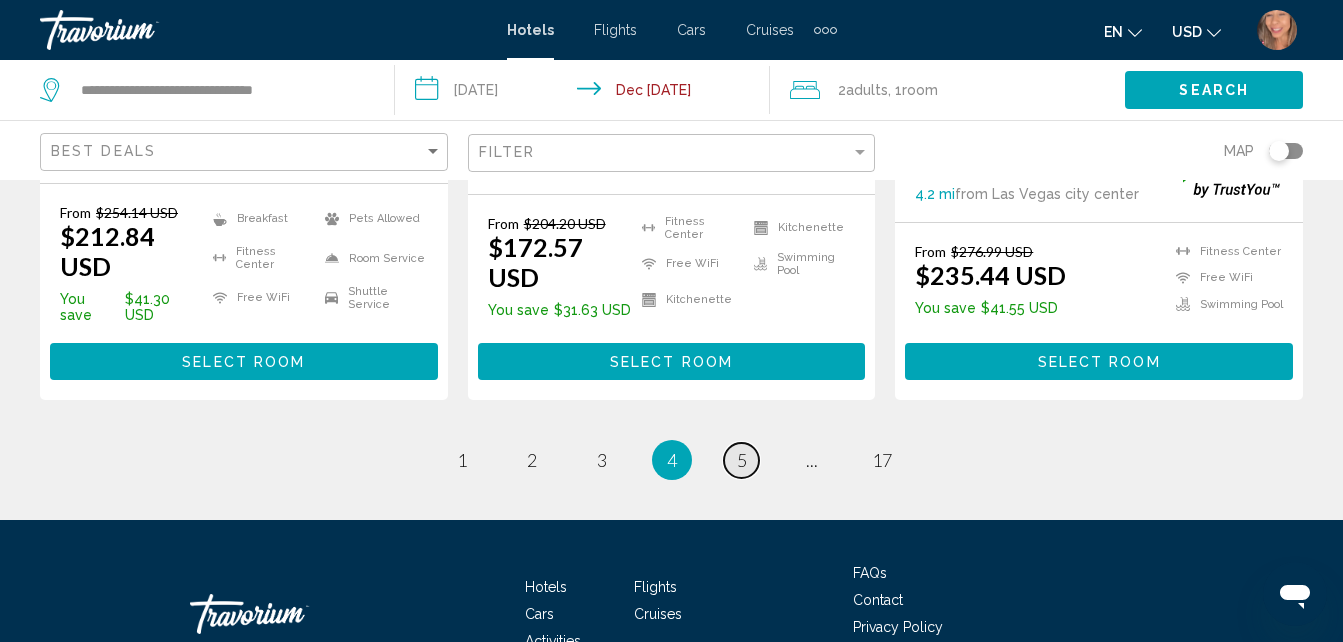 click on "5" at bounding box center (742, 460) 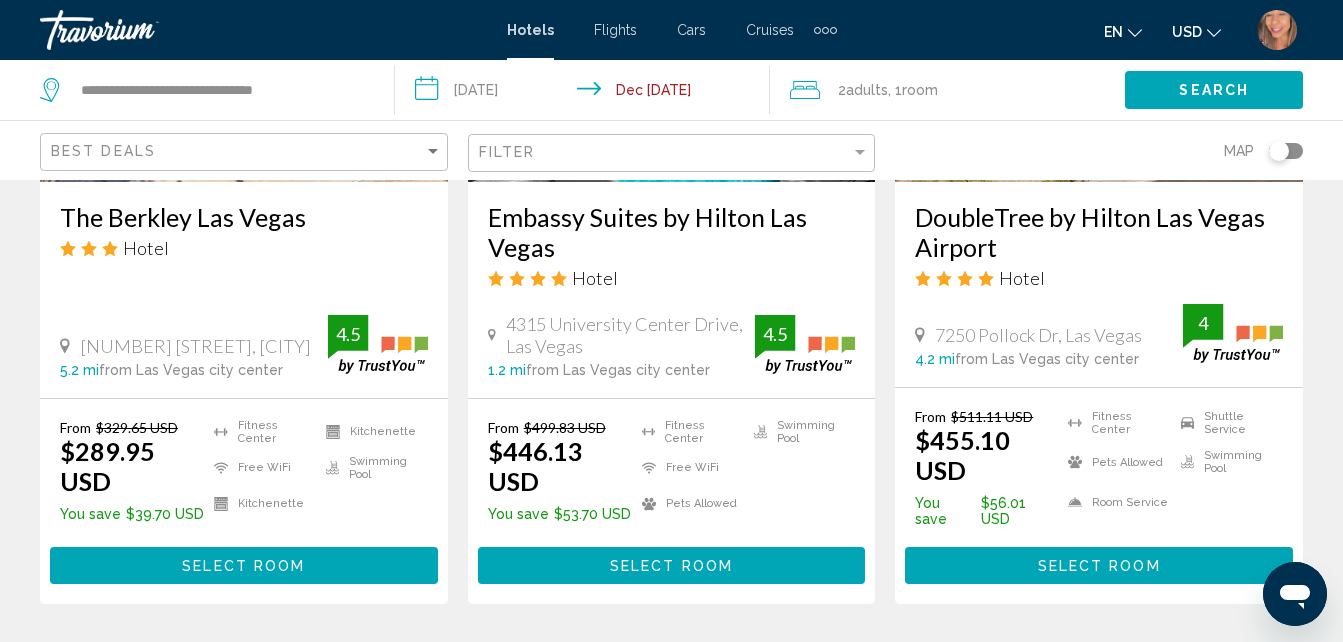 scroll, scrollTop: 2679, scrollLeft: 0, axis: vertical 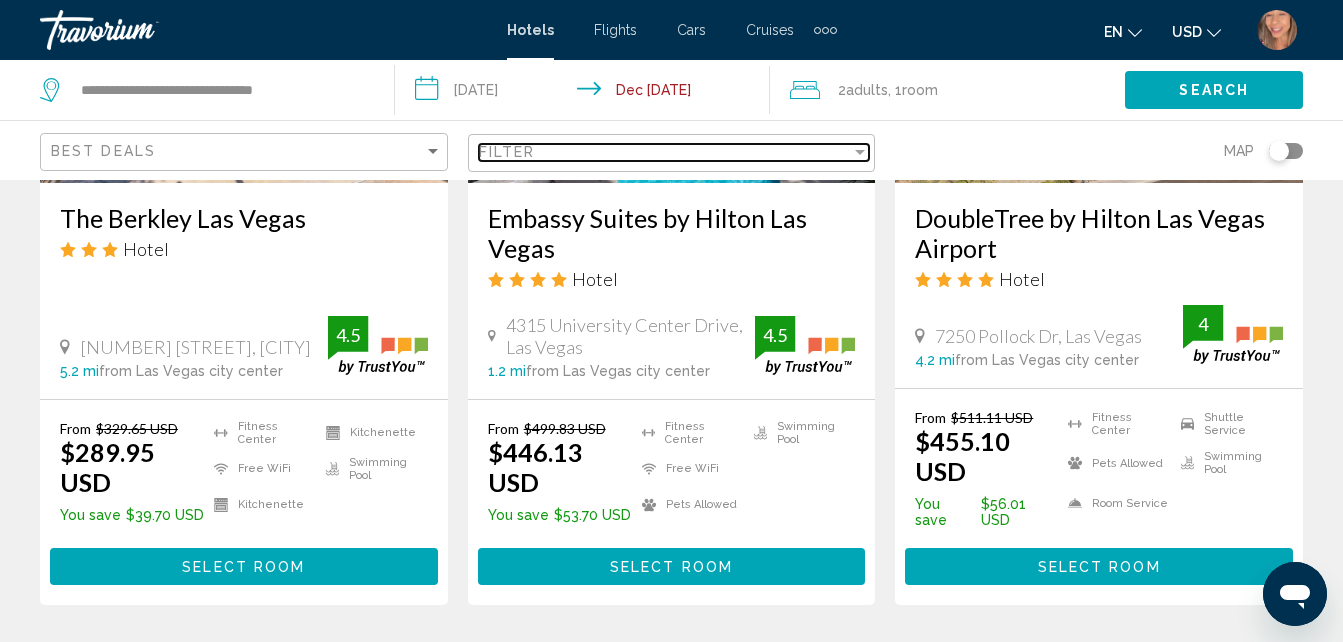 click on "Filter" at bounding box center [665, 152] 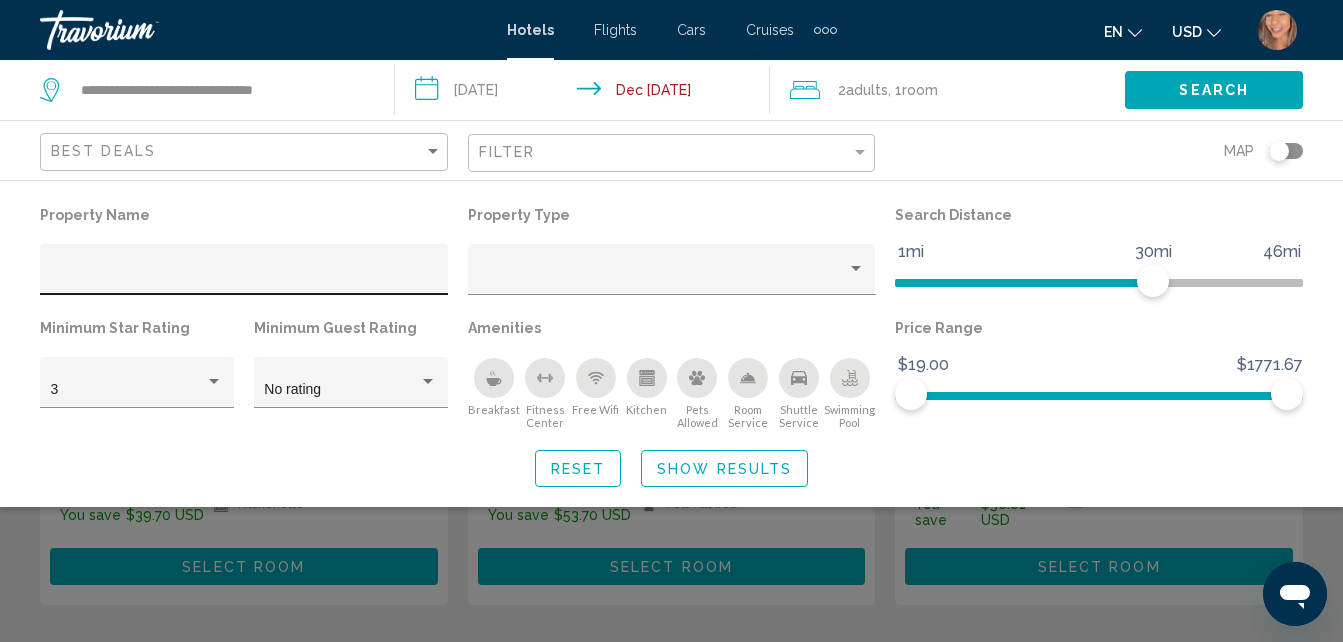 click 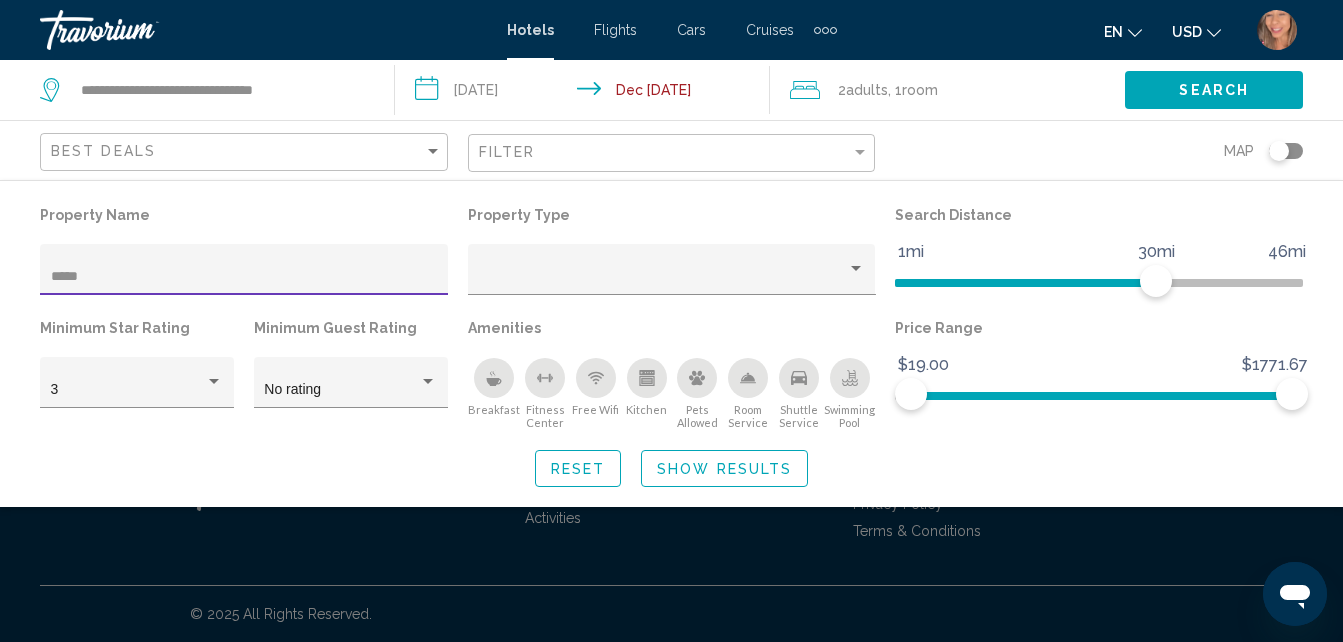 scroll, scrollTop: 0, scrollLeft: 0, axis: both 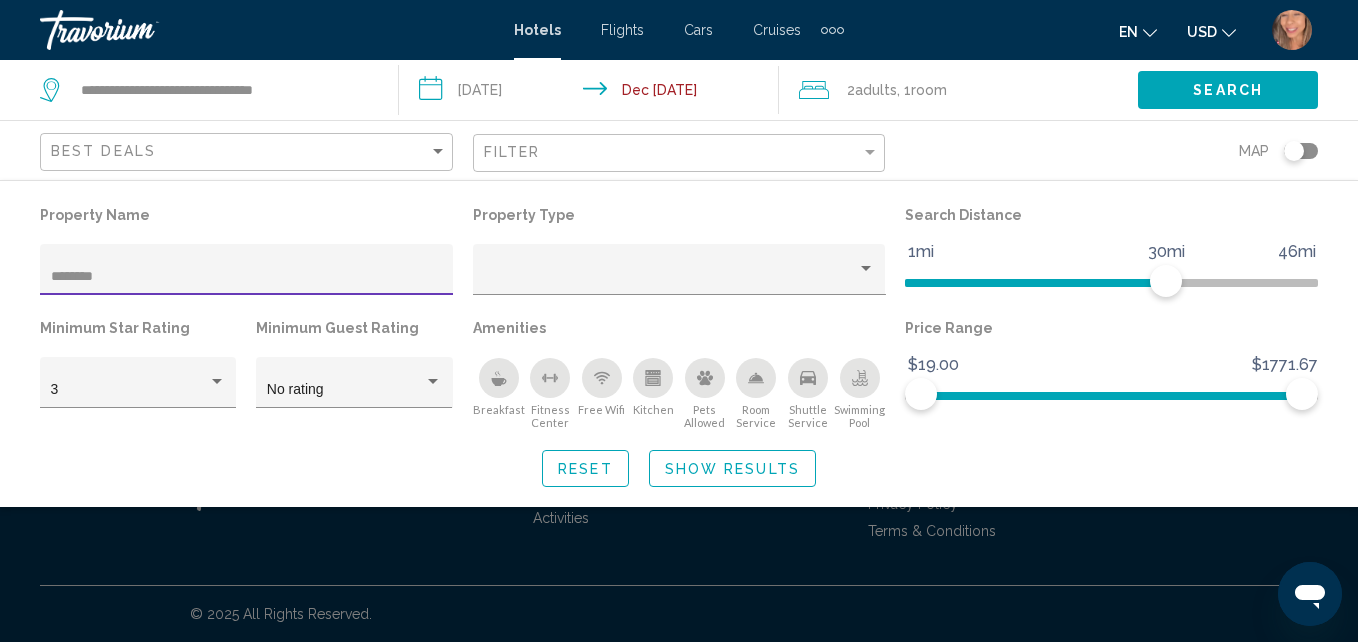 type on "********" 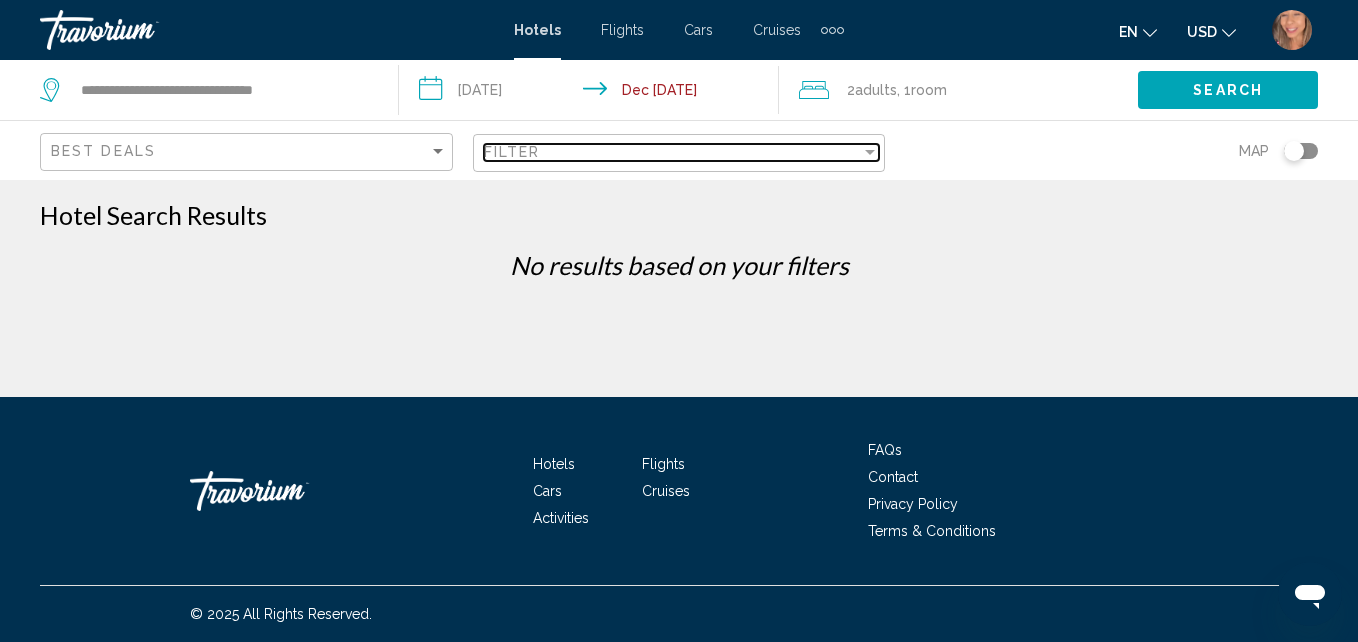 click on "Filter" at bounding box center [673, 152] 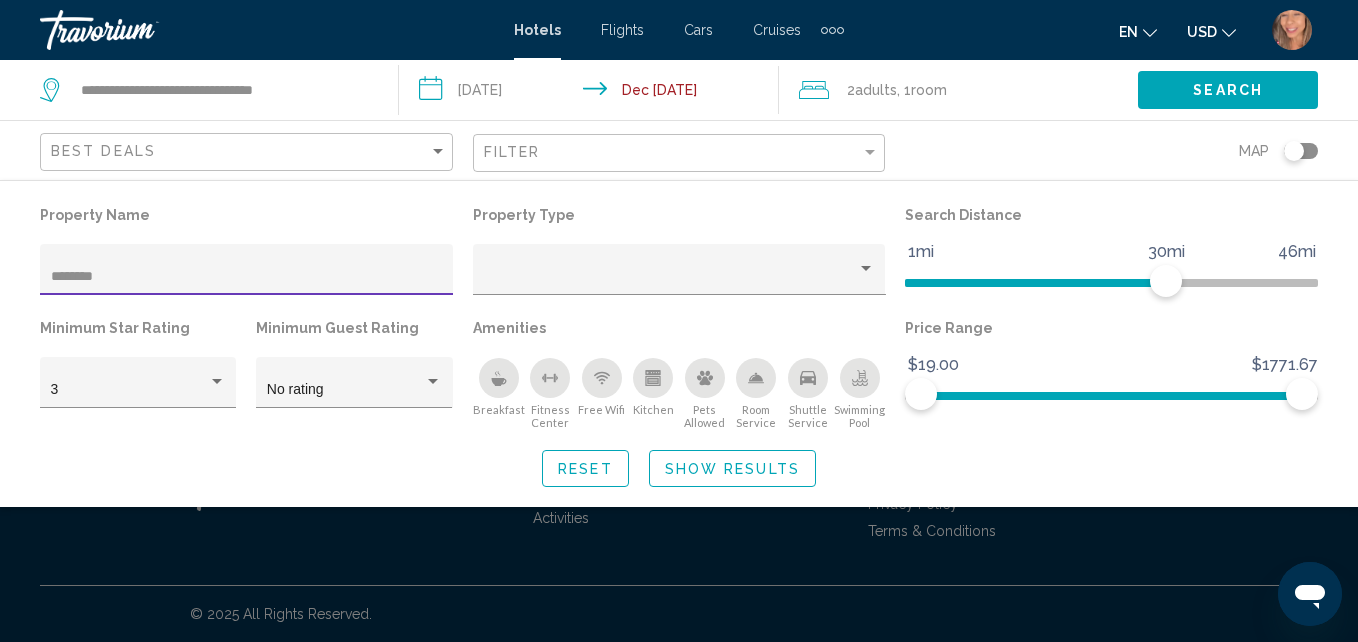 drag, startPoint x: 150, startPoint y: 274, endPoint x: 43, endPoint y: 274, distance: 107 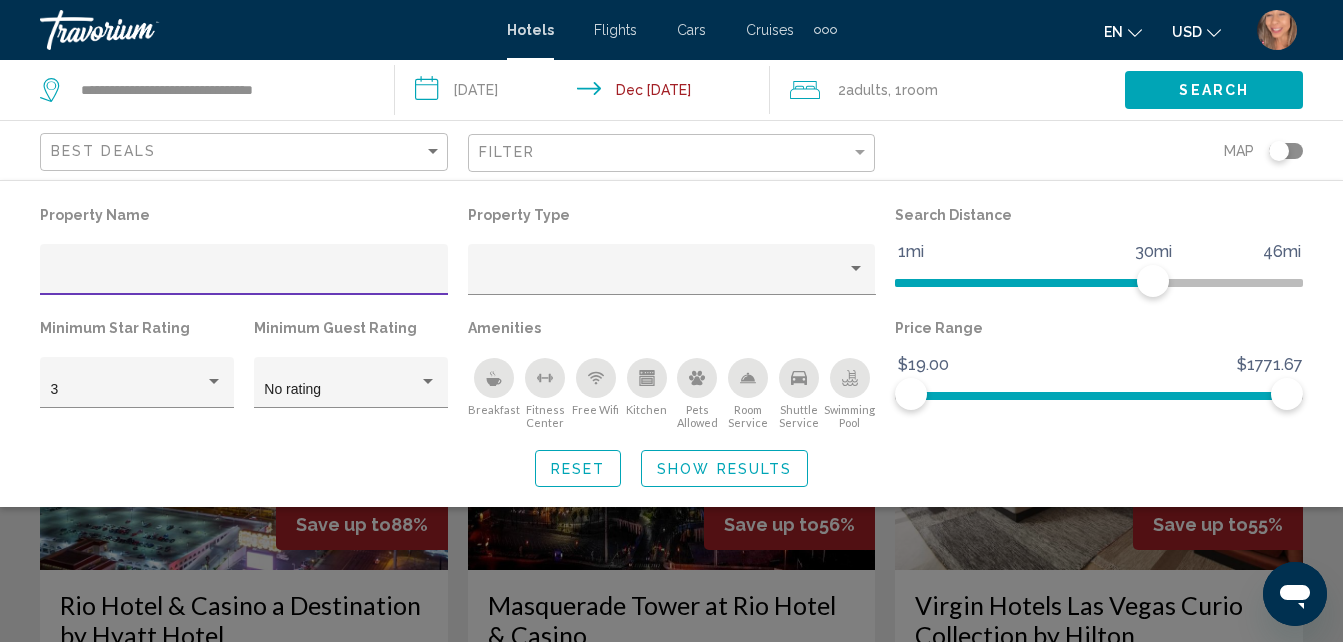 type 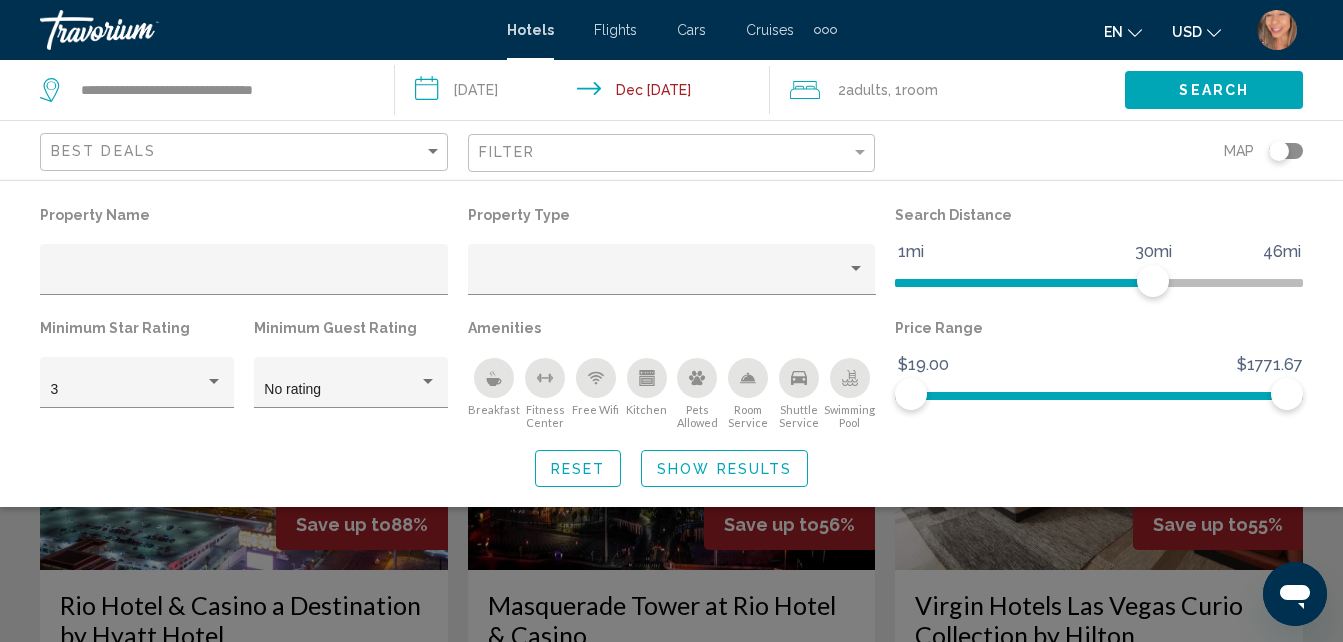 click 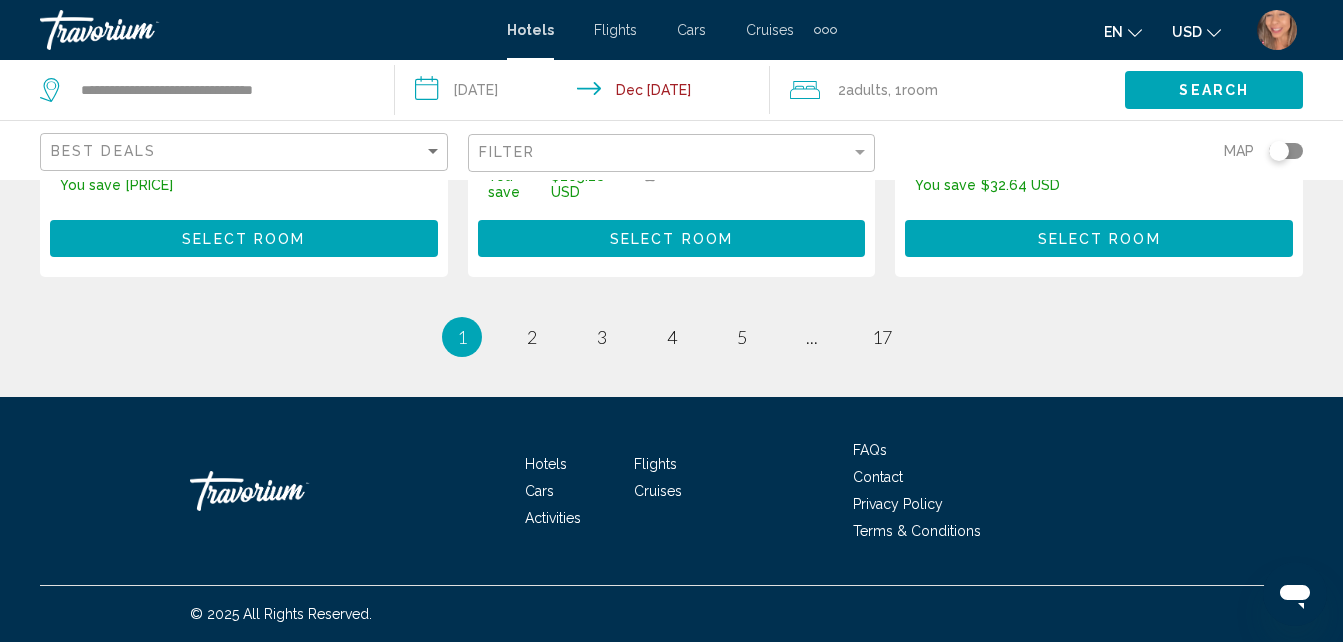 scroll, scrollTop: 3066, scrollLeft: 0, axis: vertical 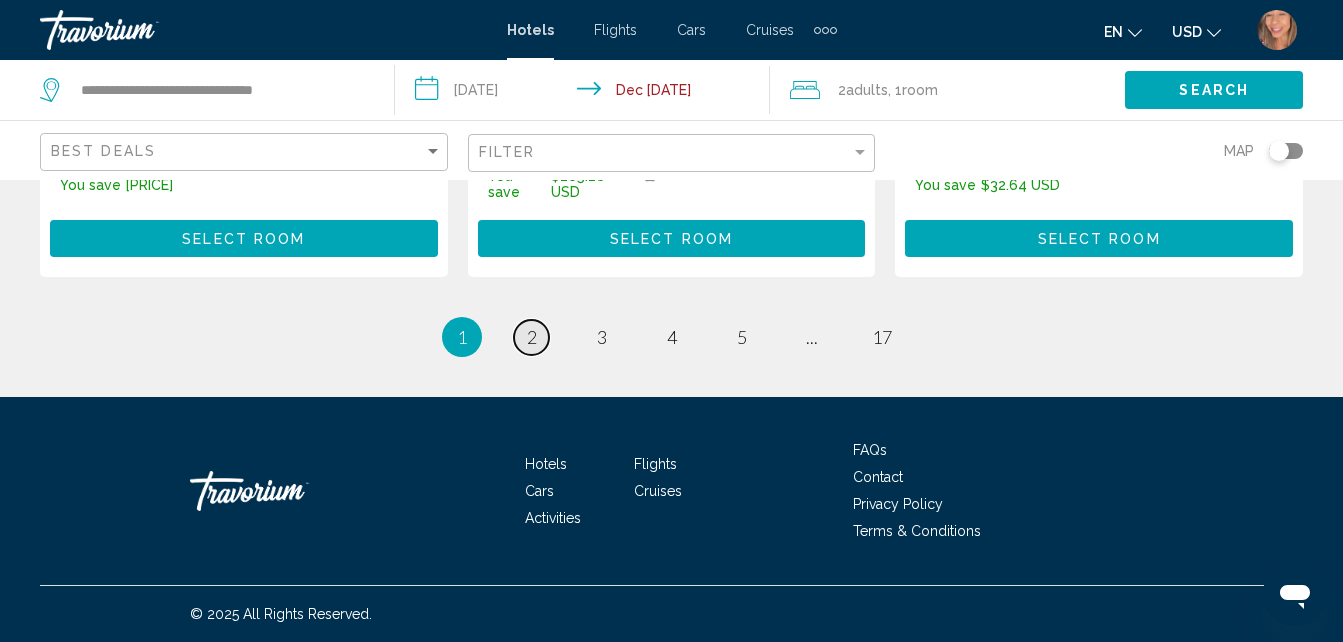 click on "2" at bounding box center (532, 337) 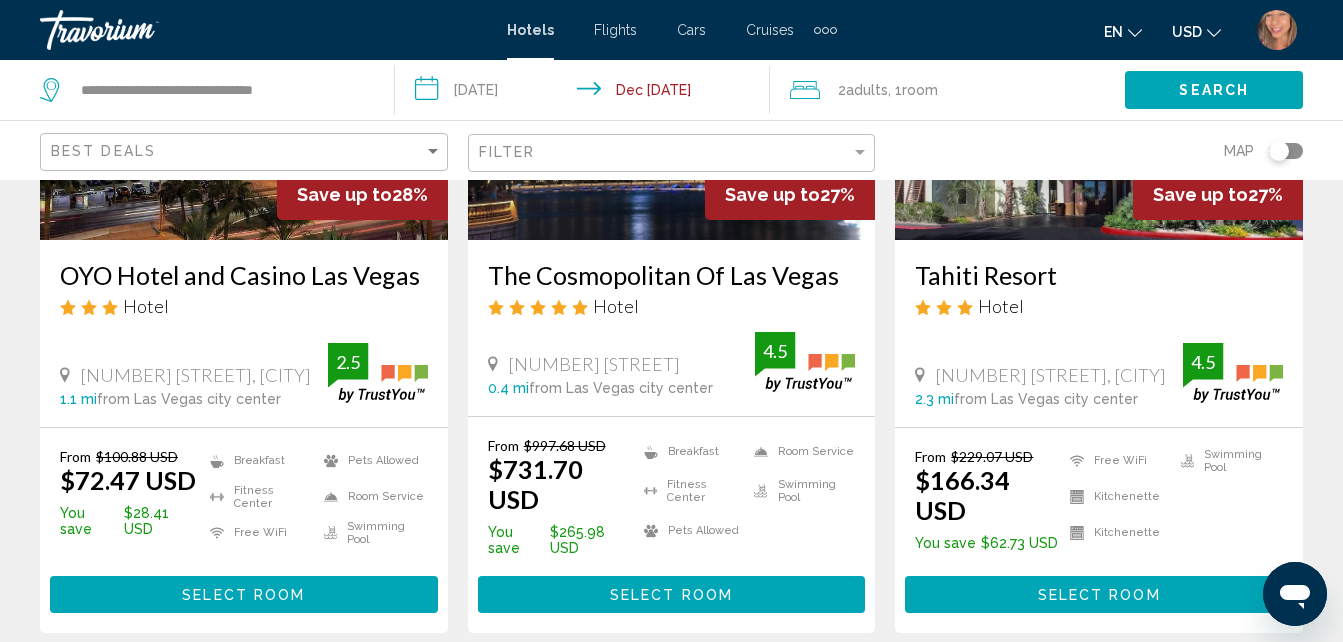 scroll, scrollTop: 2800, scrollLeft: 0, axis: vertical 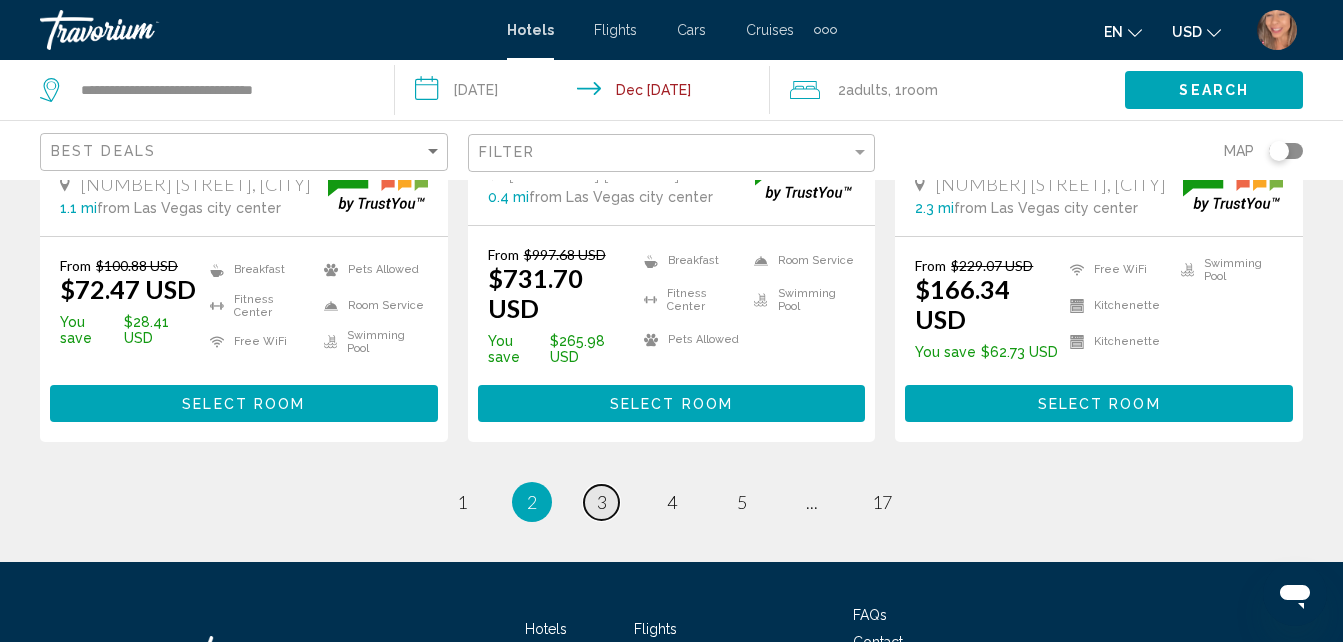 click on "3" at bounding box center (602, 502) 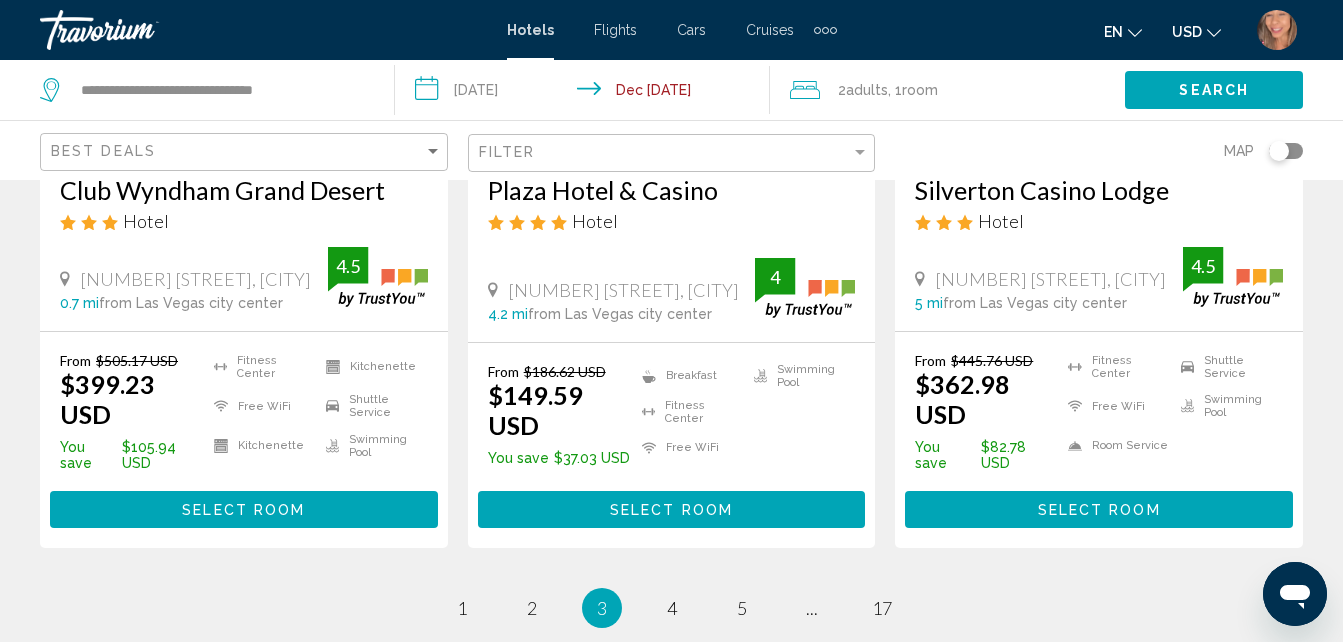 scroll, scrollTop: 2800, scrollLeft: 0, axis: vertical 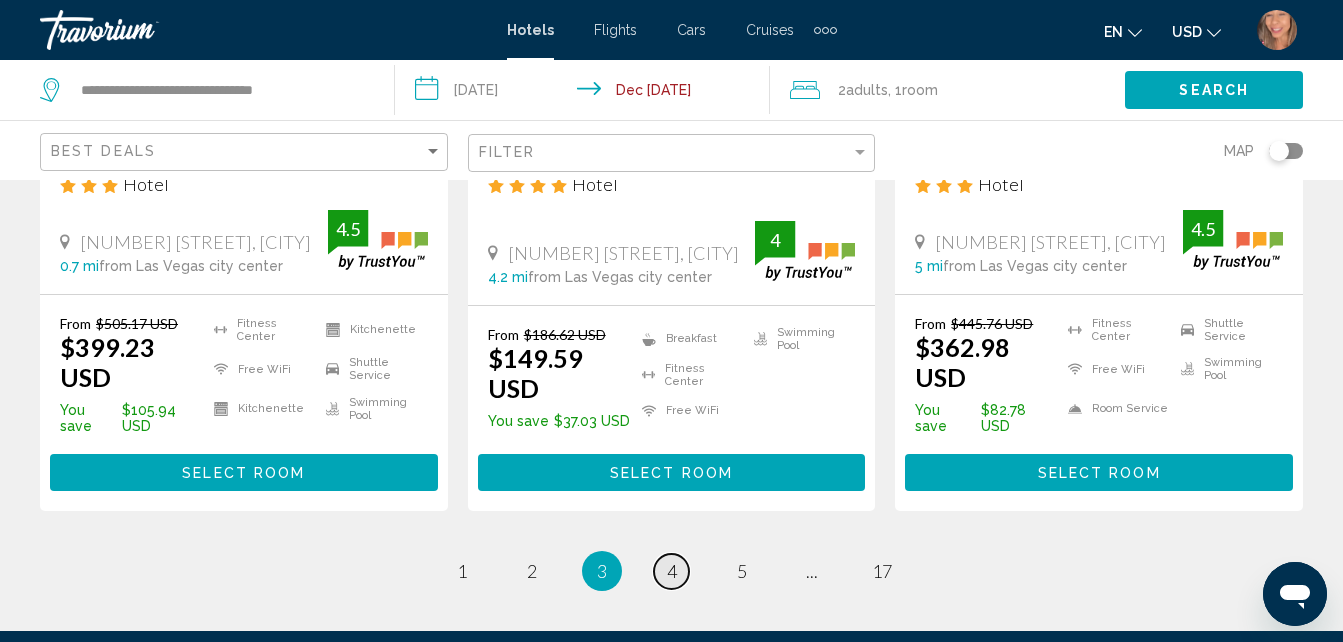 click on "4" at bounding box center (672, 571) 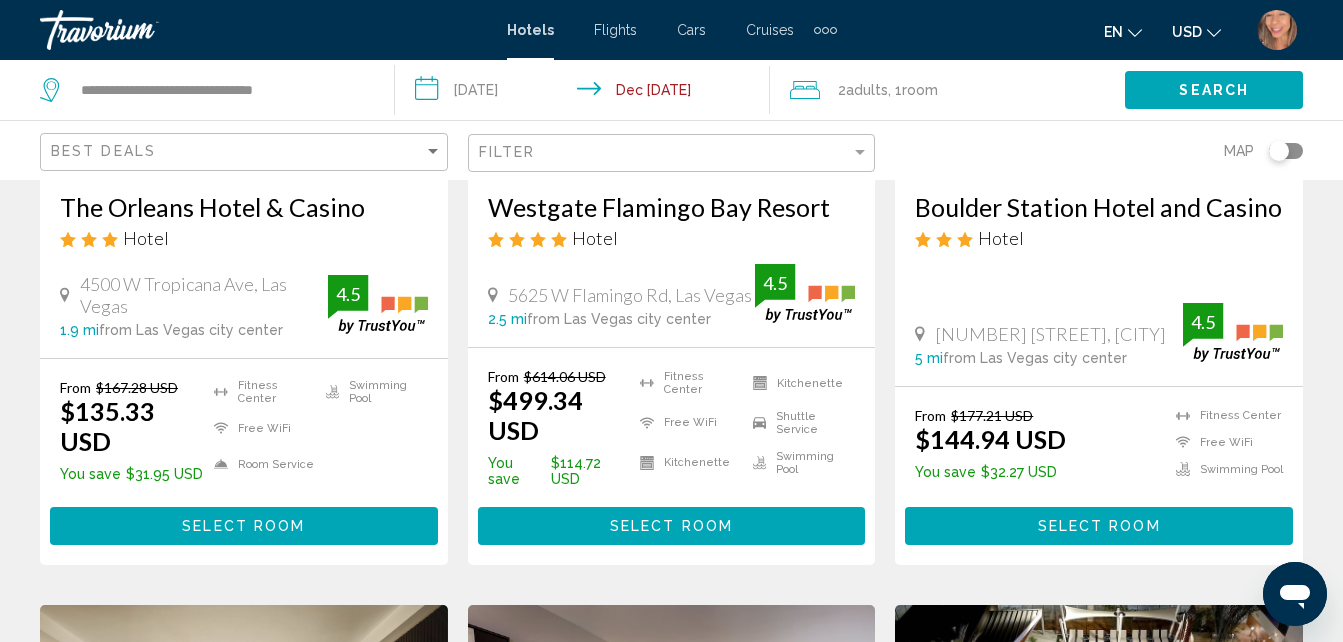 scroll, scrollTop: 0, scrollLeft: 0, axis: both 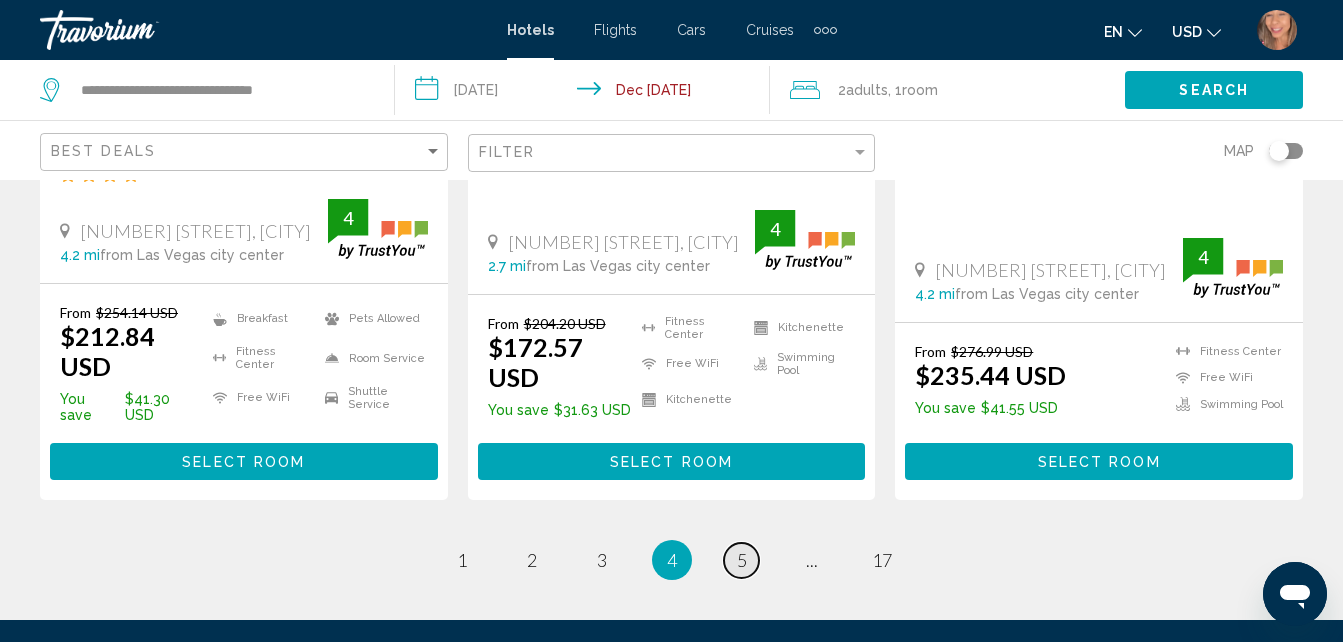click on "5" at bounding box center (742, 560) 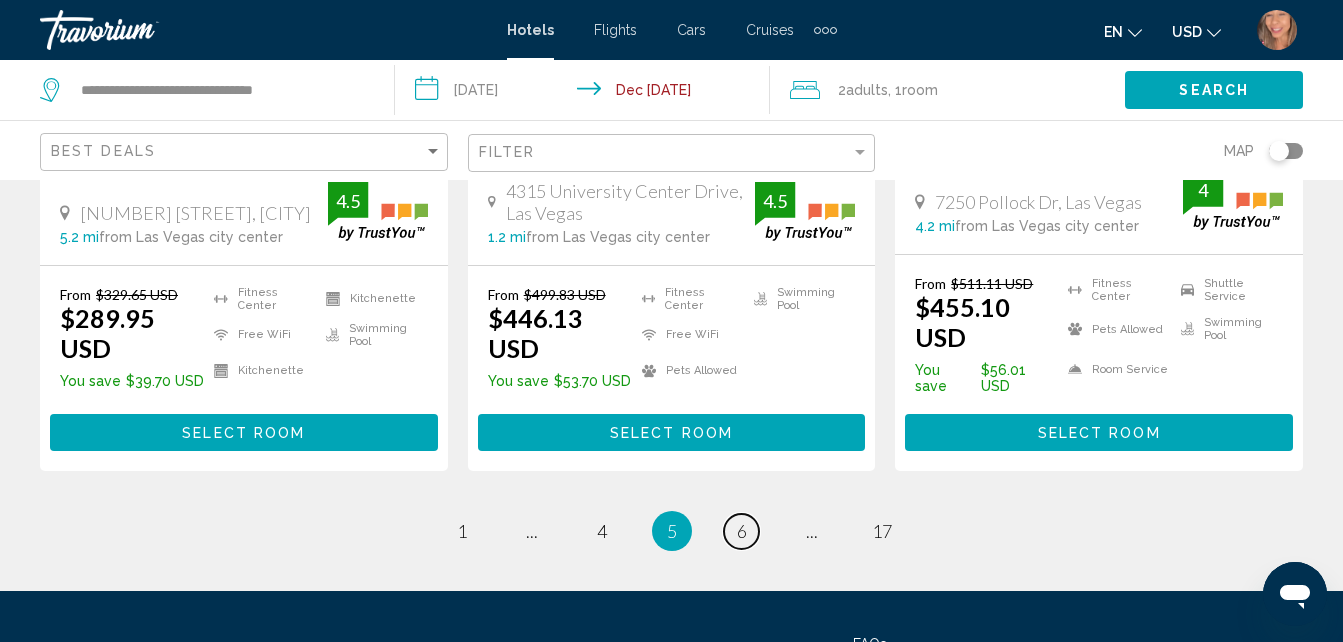 scroll, scrollTop: 2900, scrollLeft: 0, axis: vertical 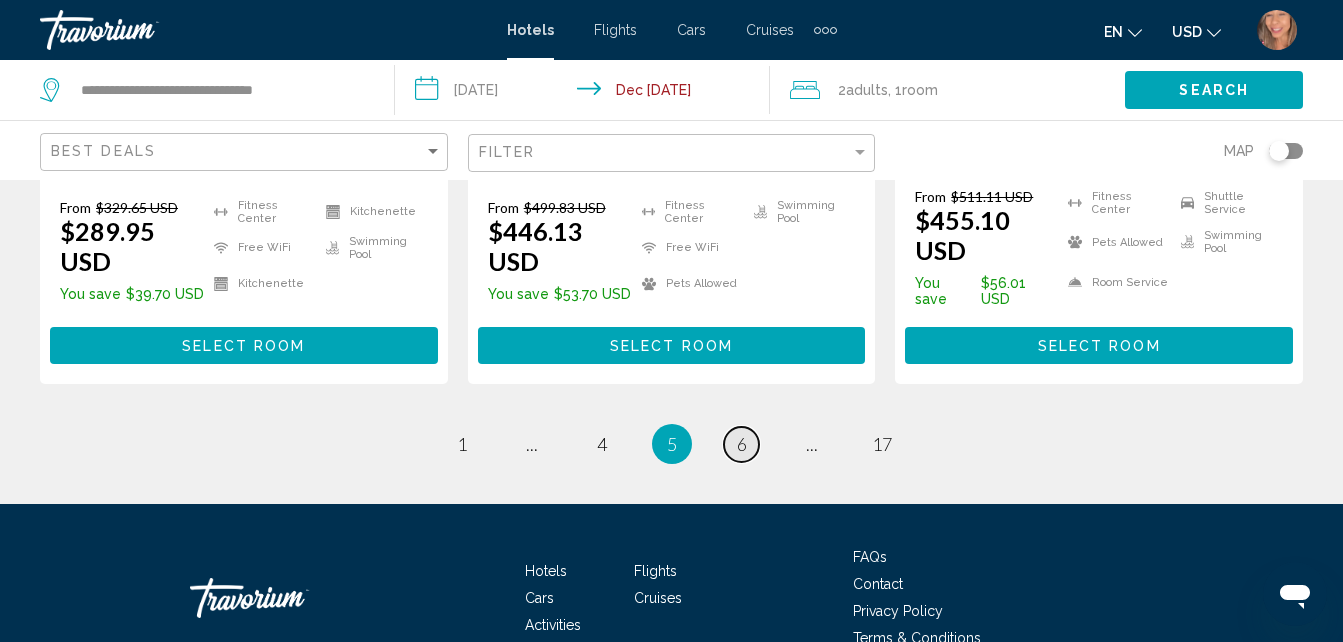 click on "6" at bounding box center (742, 444) 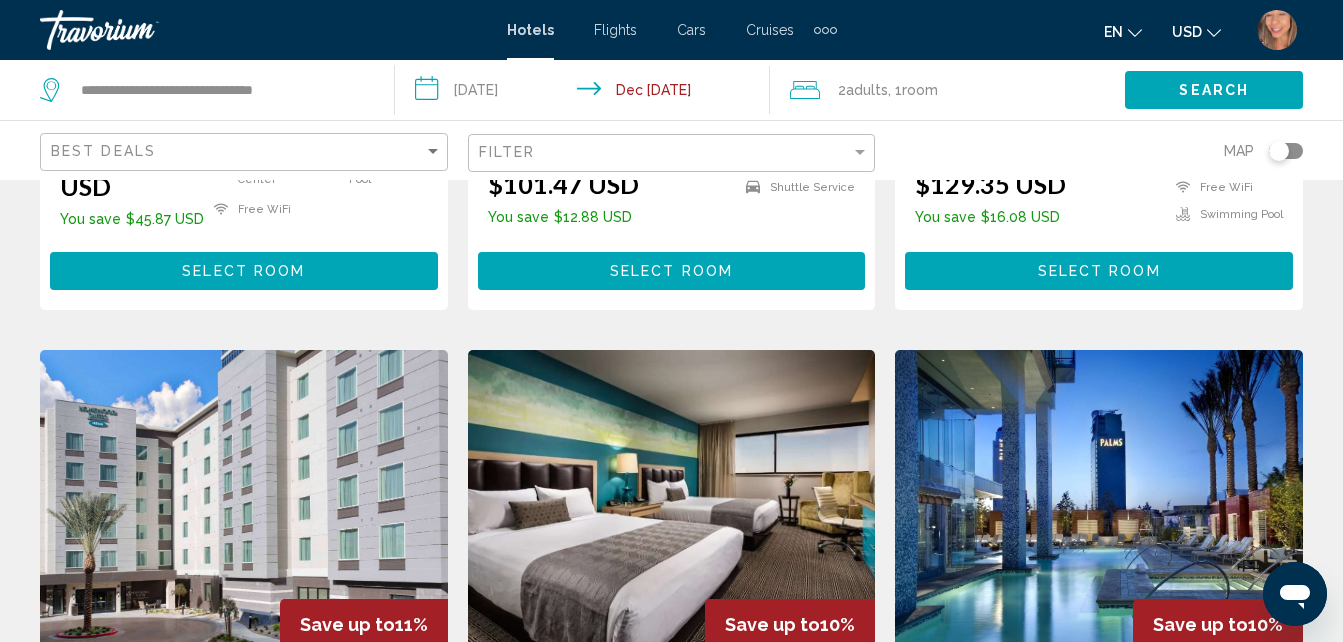 scroll, scrollTop: 0, scrollLeft: 0, axis: both 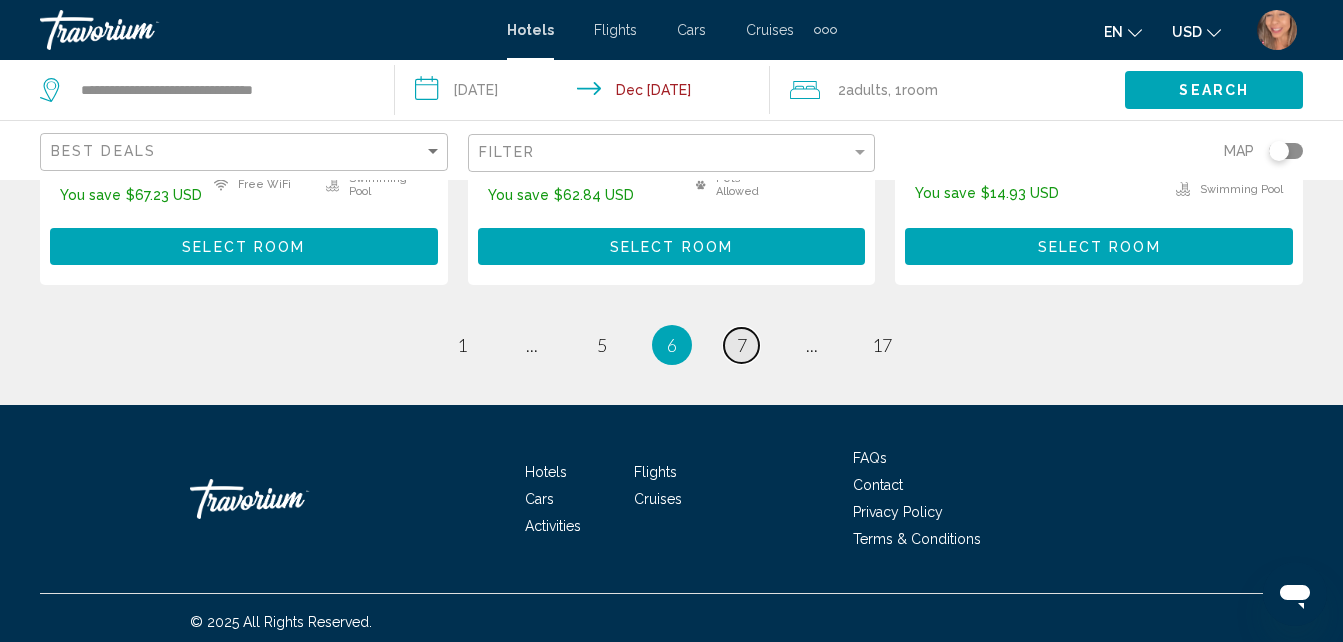 click on "7" at bounding box center [742, 345] 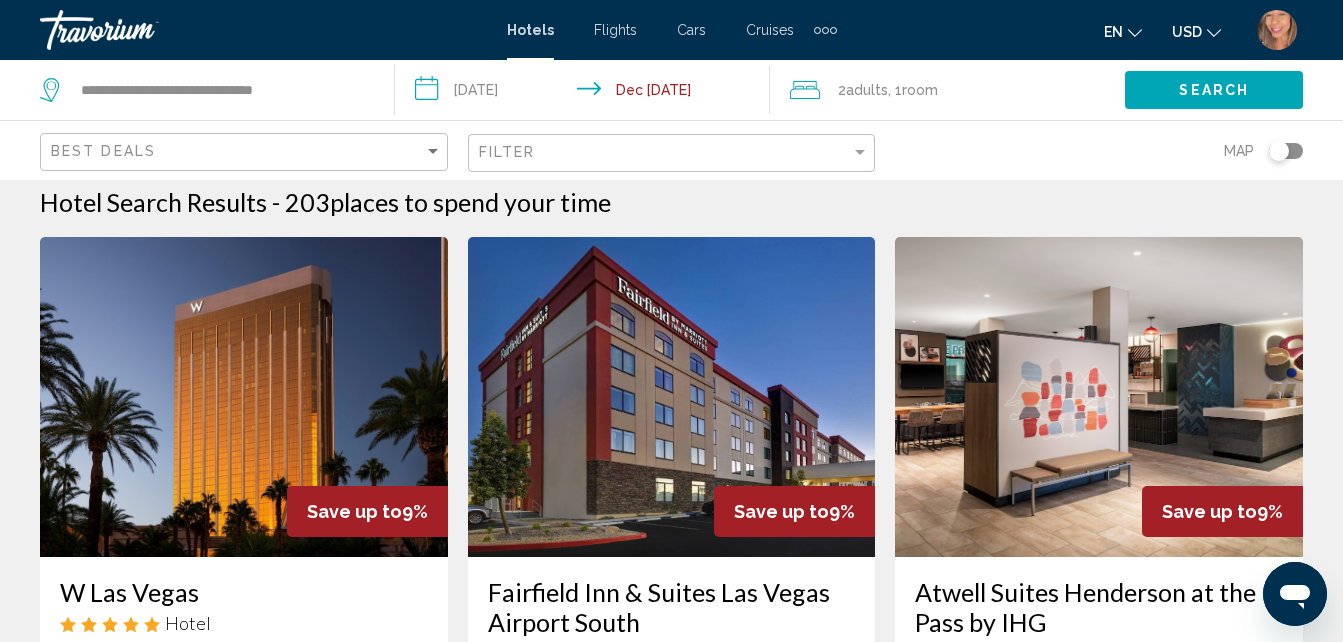 scroll, scrollTop: 0, scrollLeft: 0, axis: both 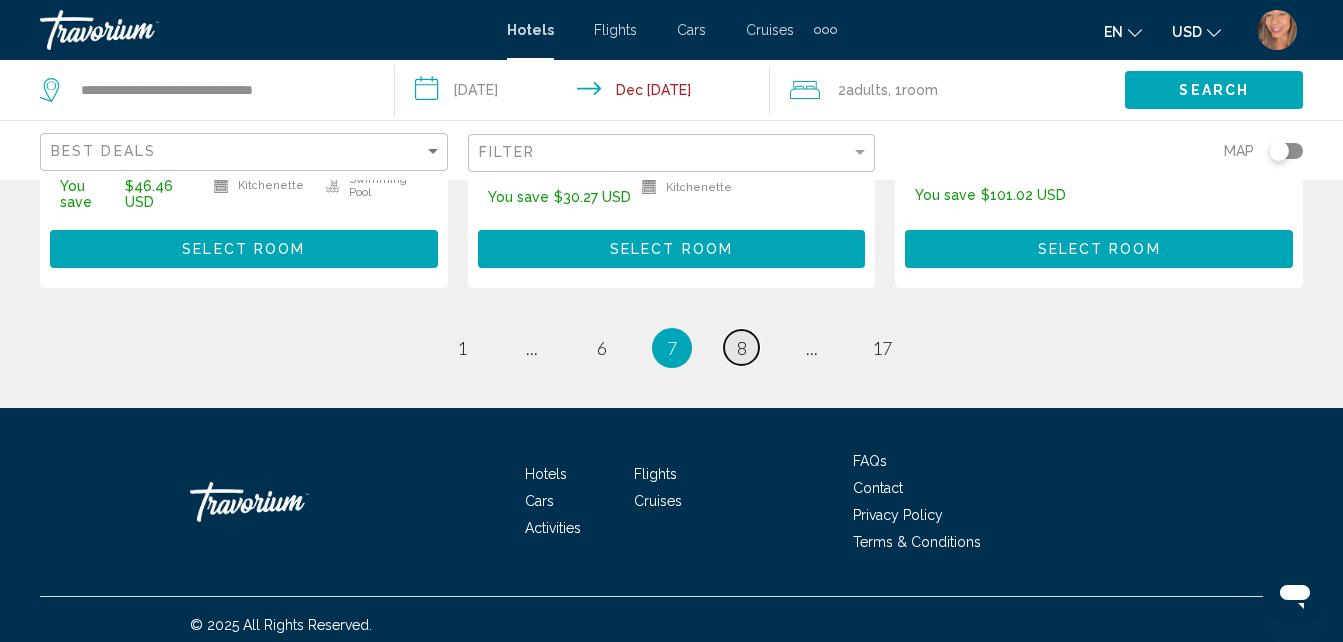 click on "8" at bounding box center [742, 348] 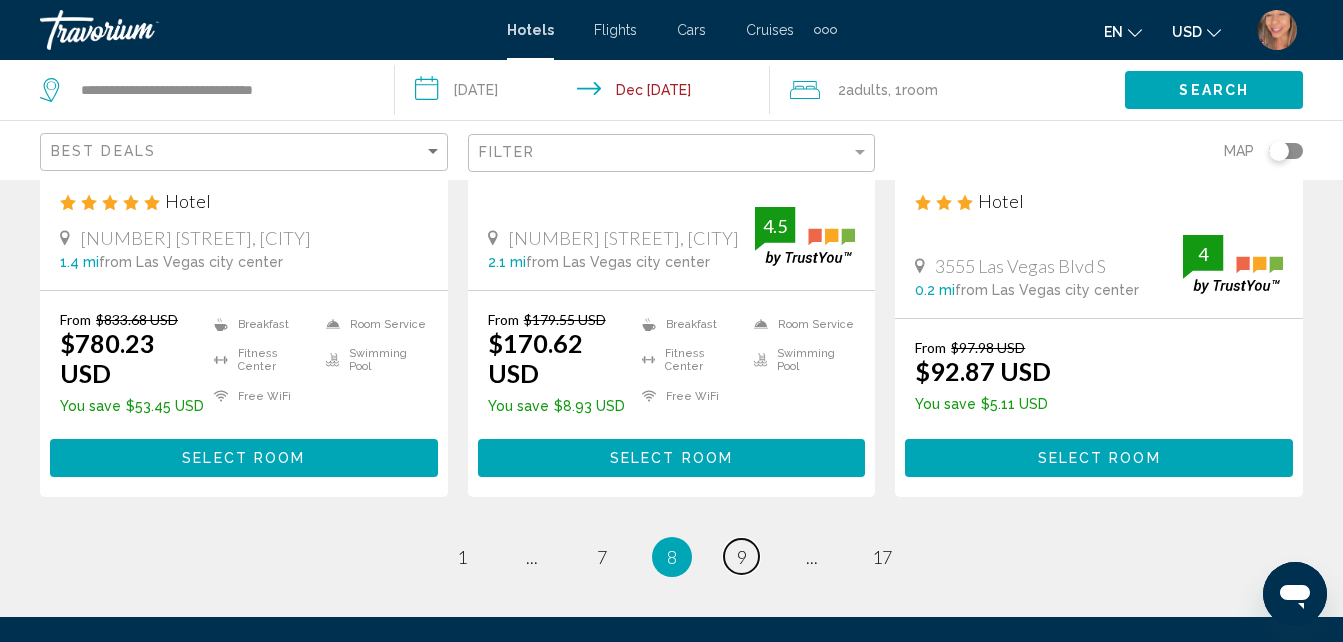 scroll, scrollTop: 2800, scrollLeft: 0, axis: vertical 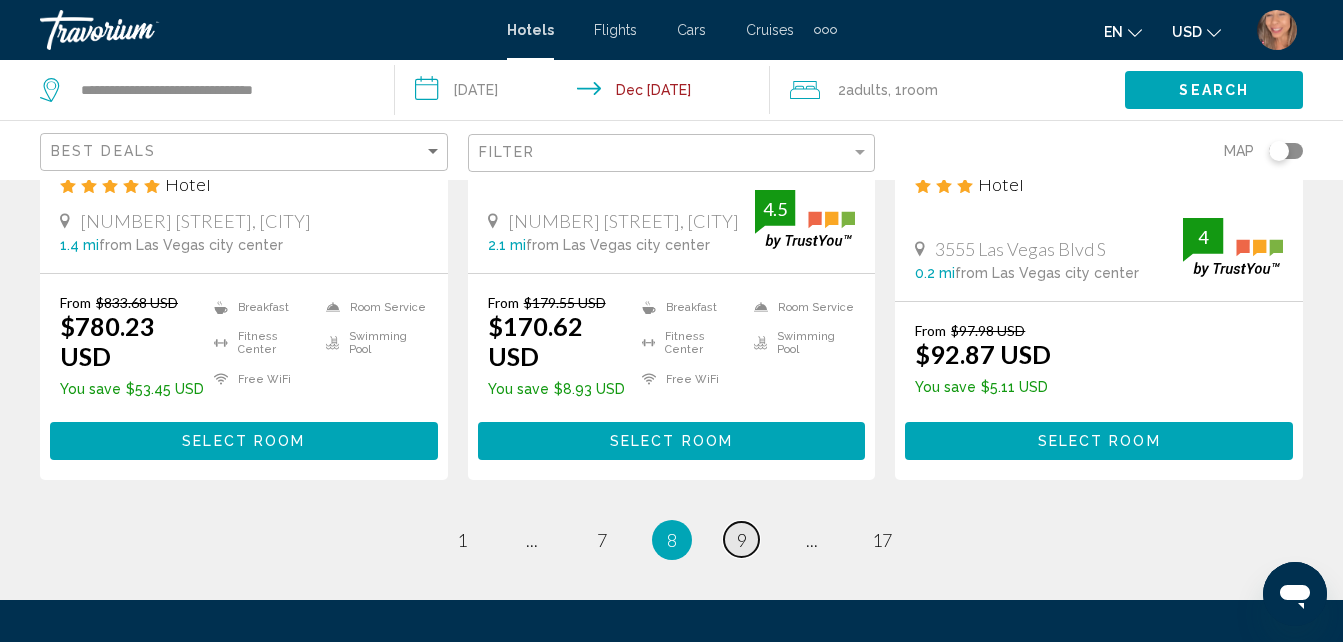 click on "9" at bounding box center [742, 540] 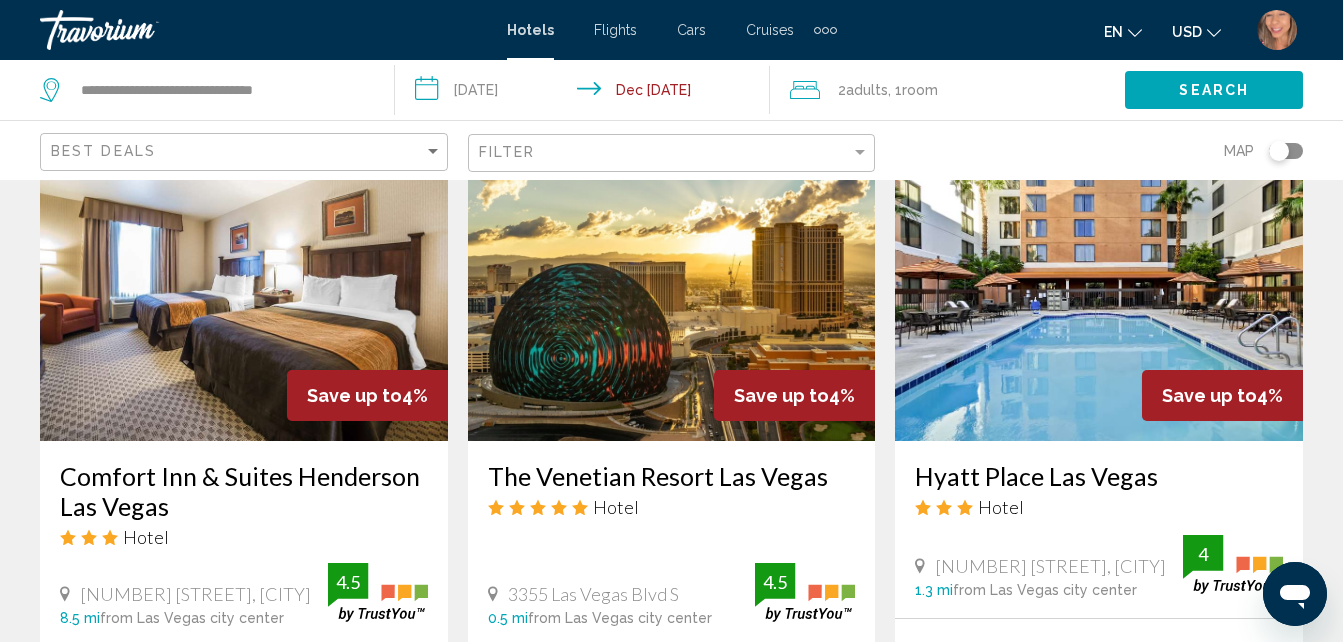 scroll, scrollTop: 1700, scrollLeft: 0, axis: vertical 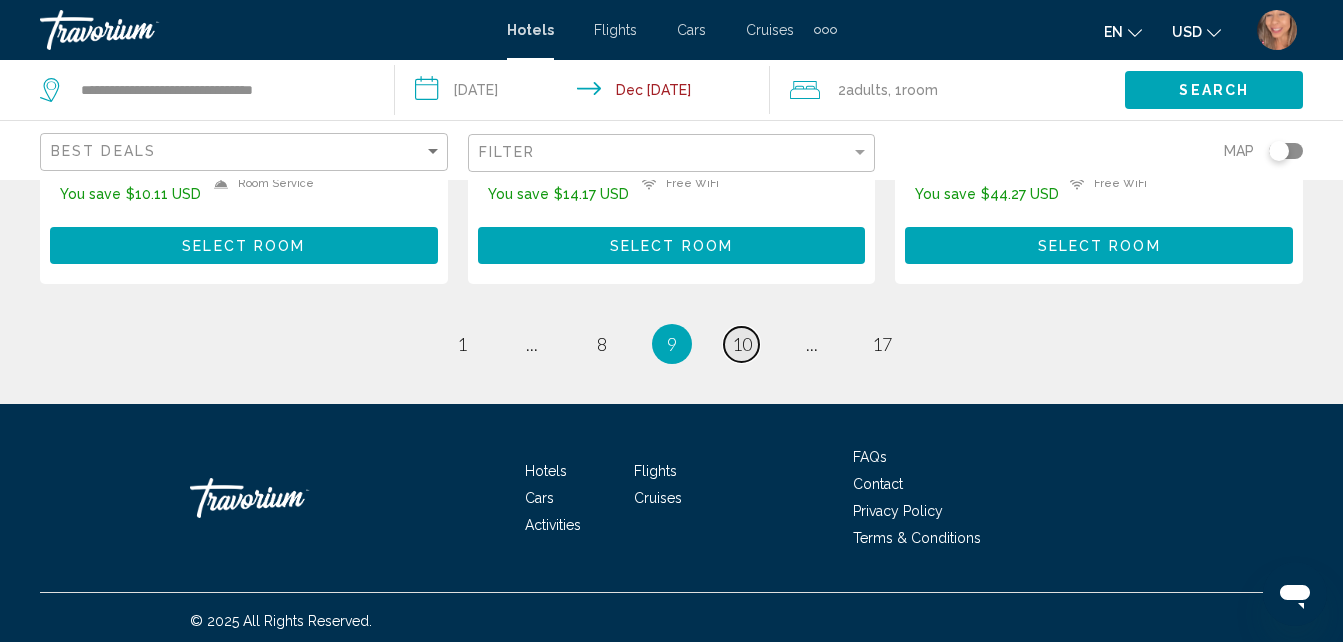 click on "10" at bounding box center (742, 344) 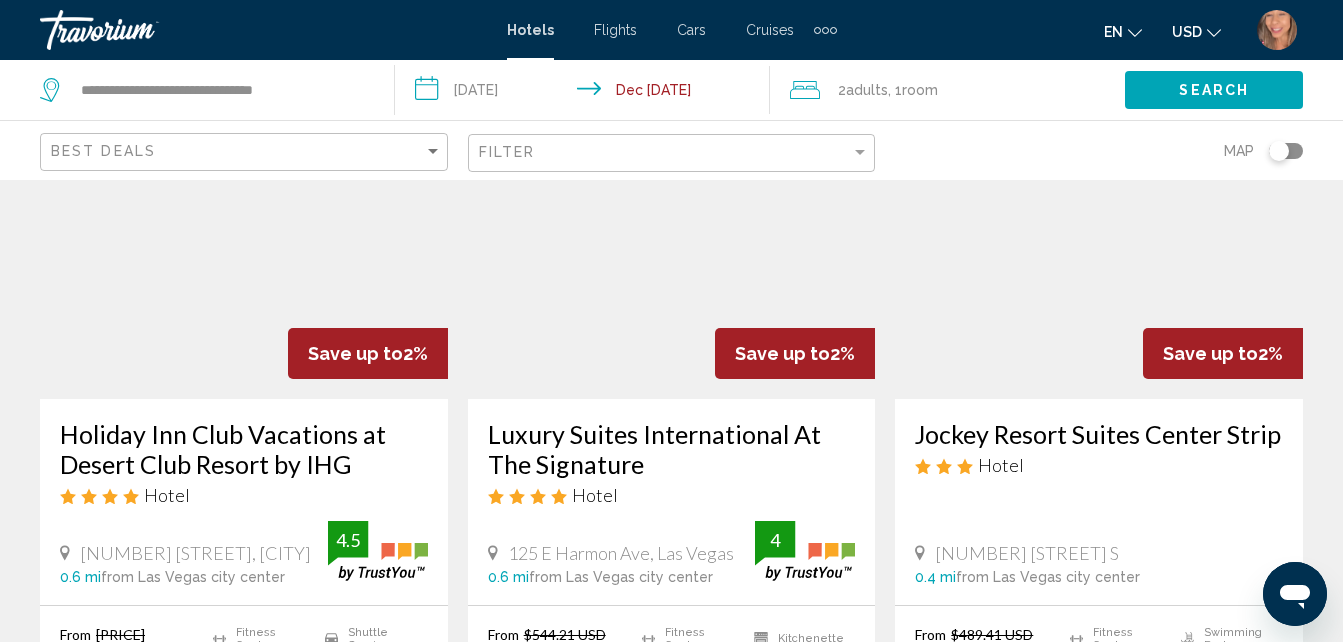 scroll, scrollTop: 2800, scrollLeft: 0, axis: vertical 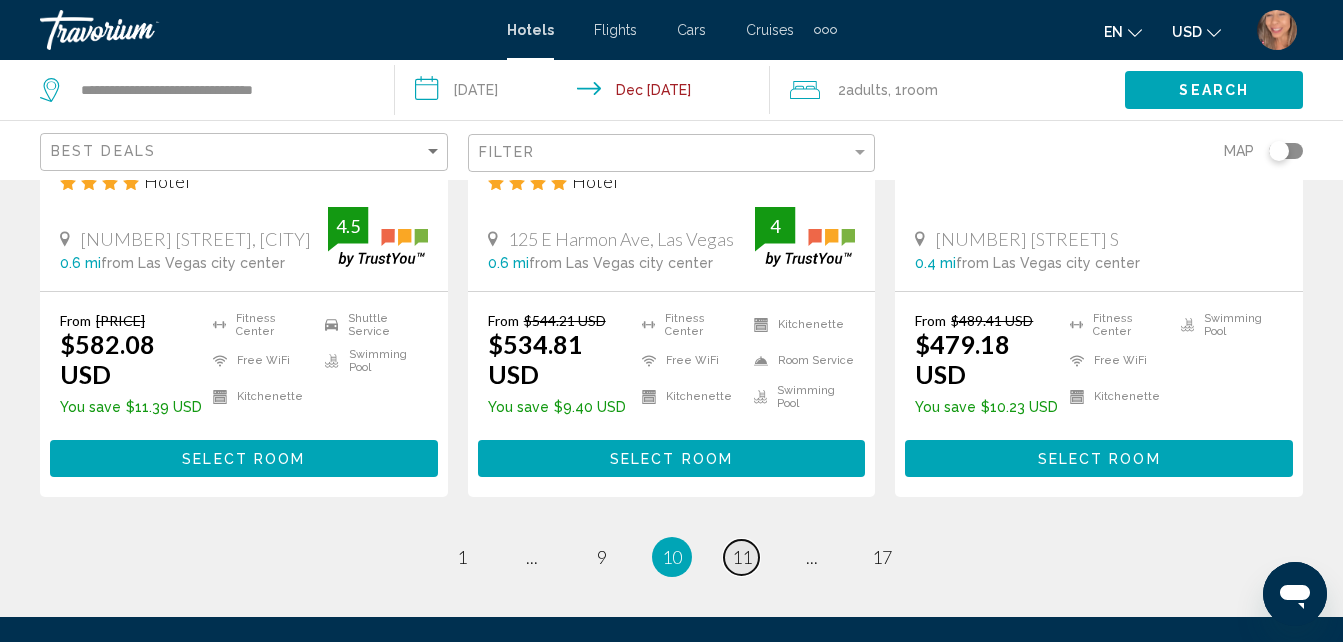 click on "11" at bounding box center (742, 557) 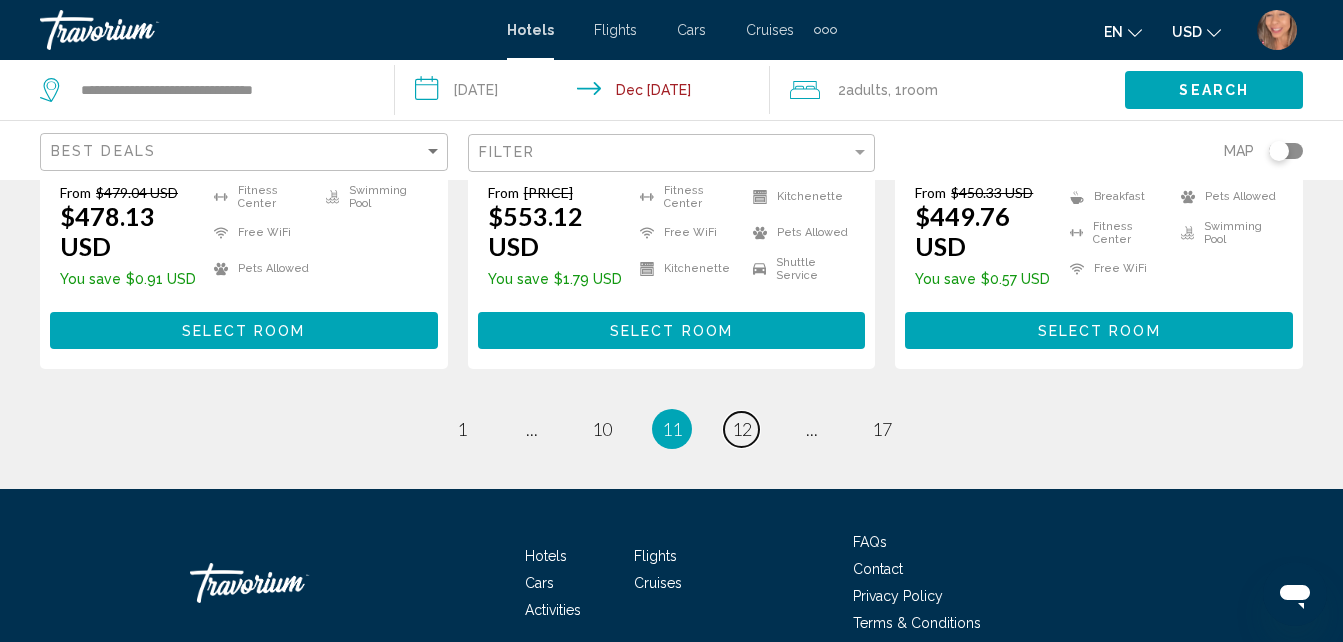 scroll, scrollTop: 2997, scrollLeft: 0, axis: vertical 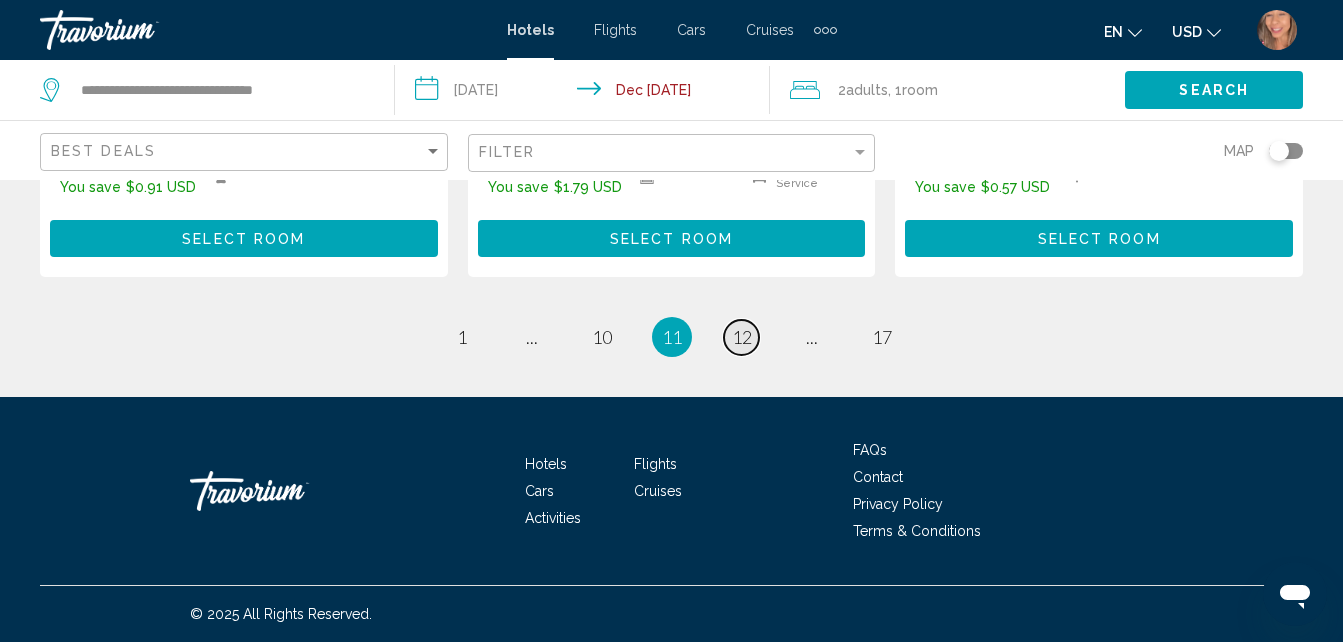 click on "12" at bounding box center (742, 337) 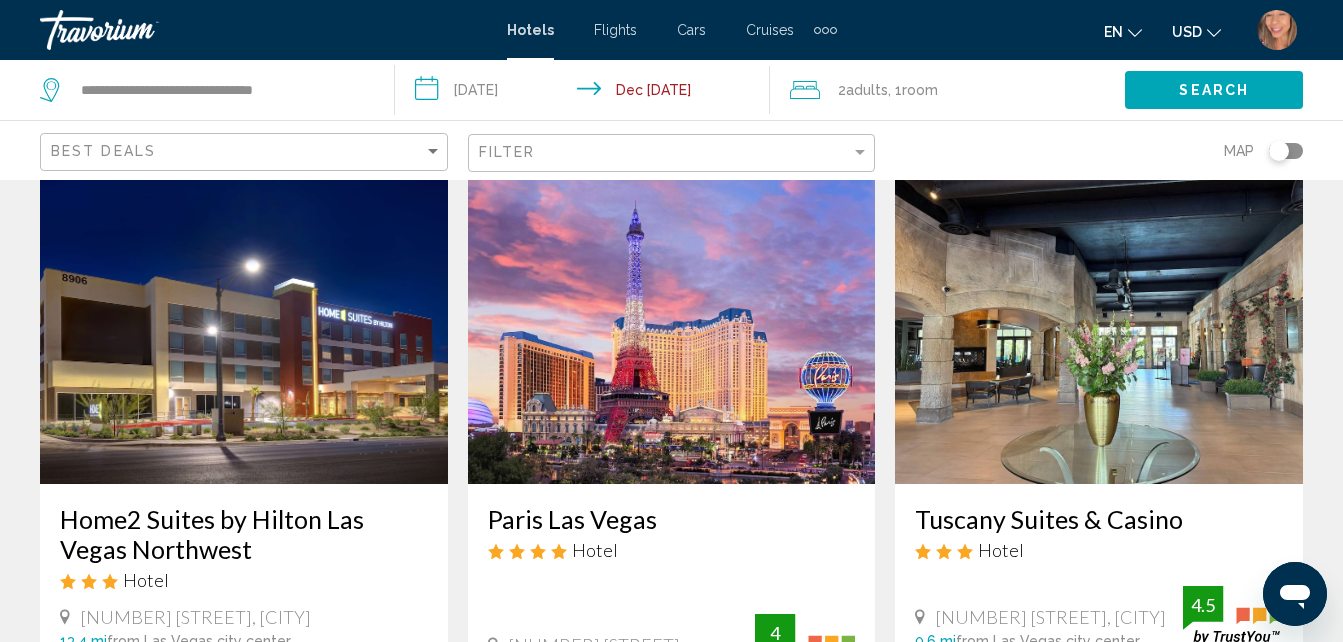 scroll, scrollTop: 2400, scrollLeft: 0, axis: vertical 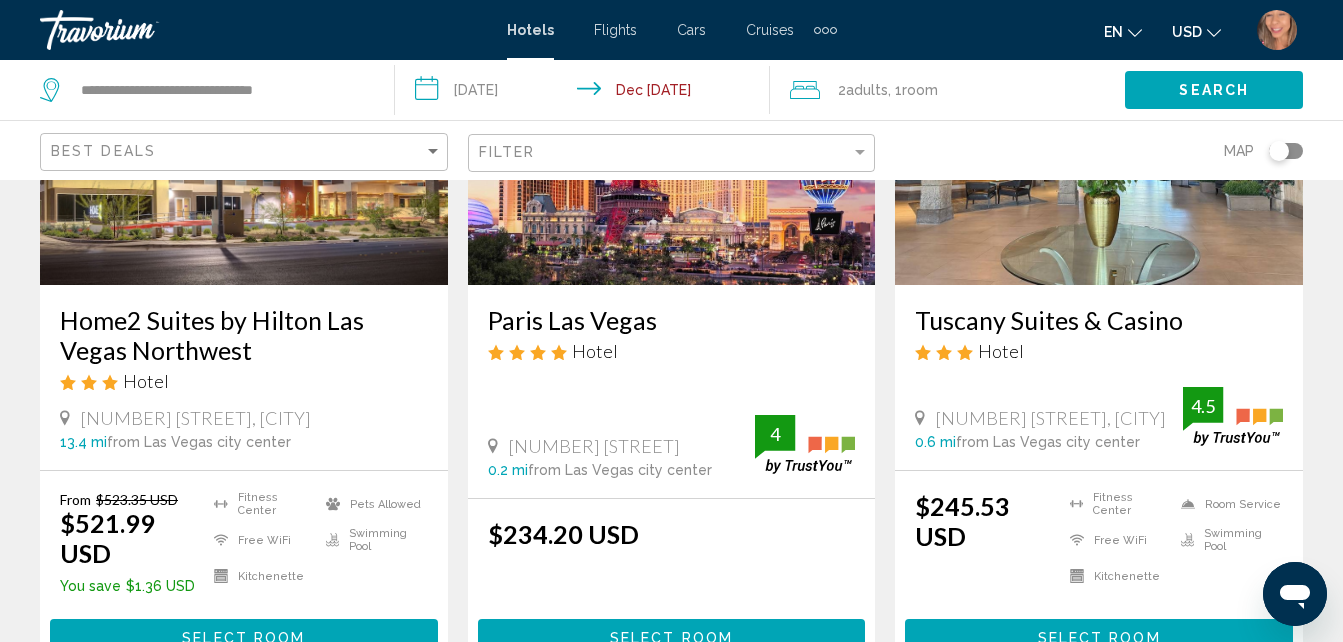 click on "**********" at bounding box center (586, 93) 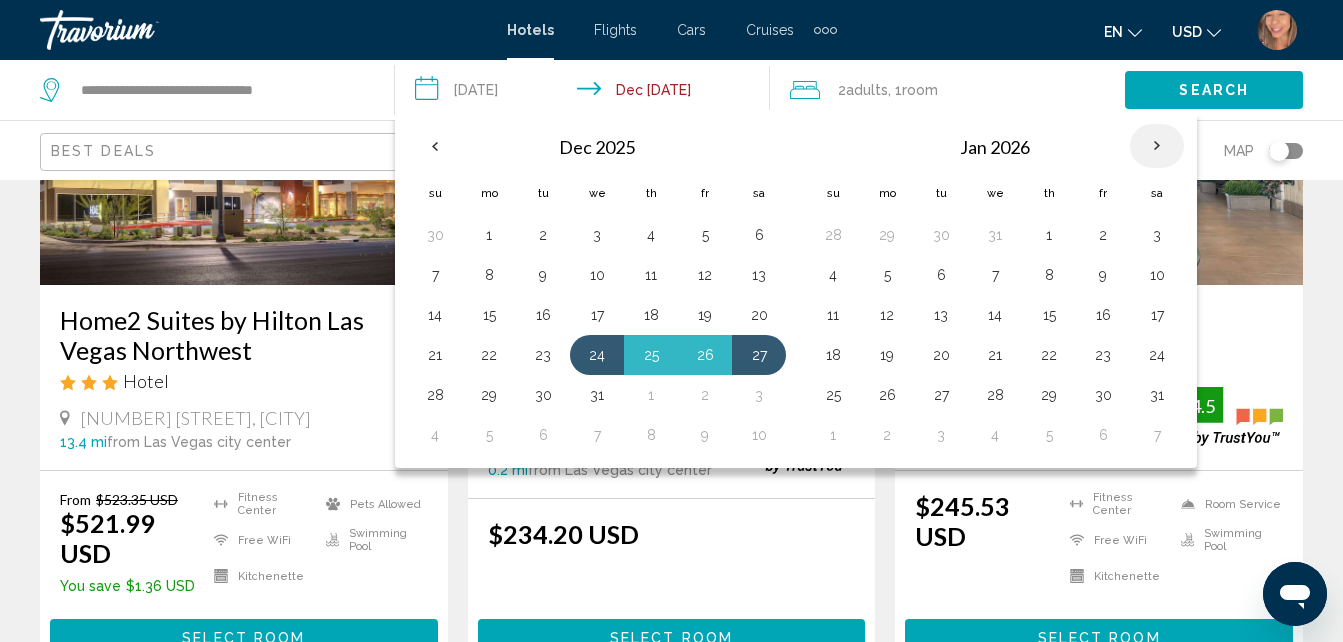 click at bounding box center (1157, 146) 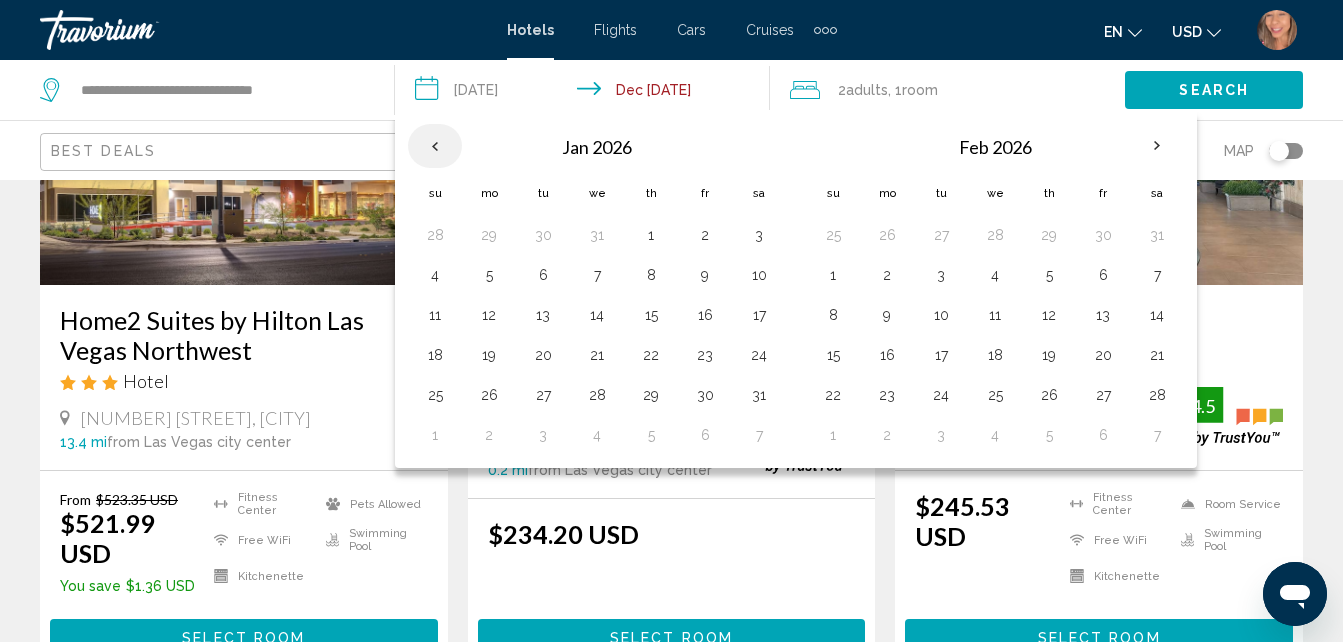 click at bounding box center [435, 146] 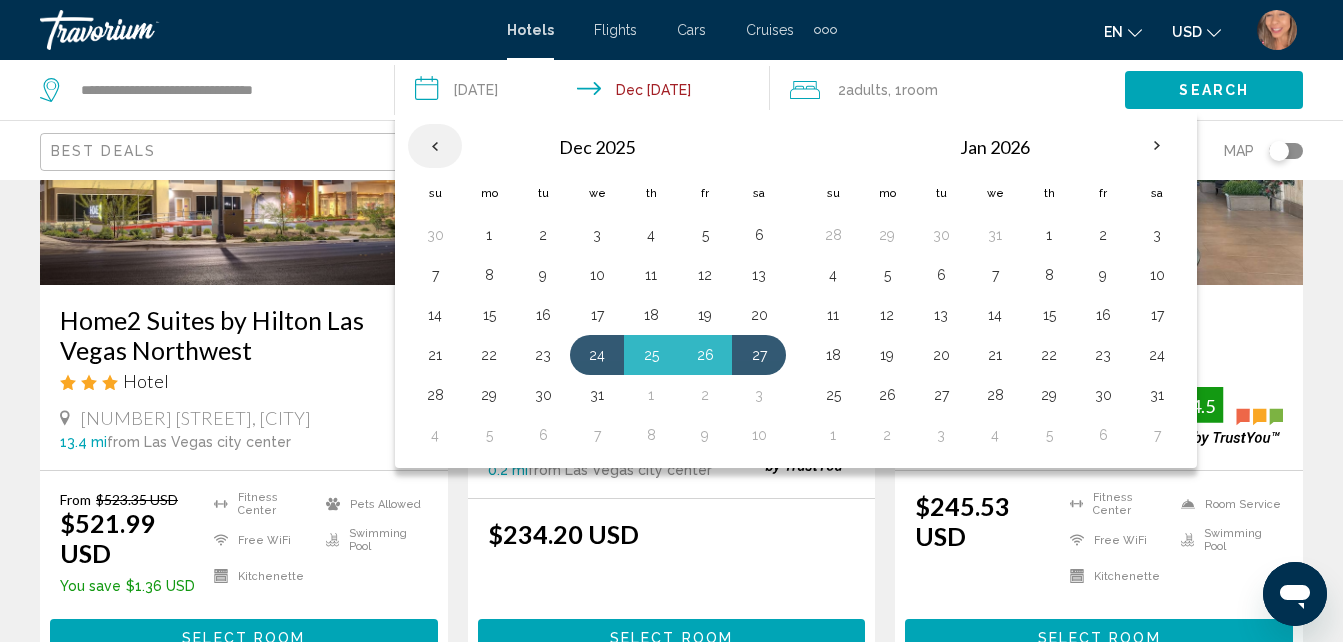 click at bounding box center [435, 146] 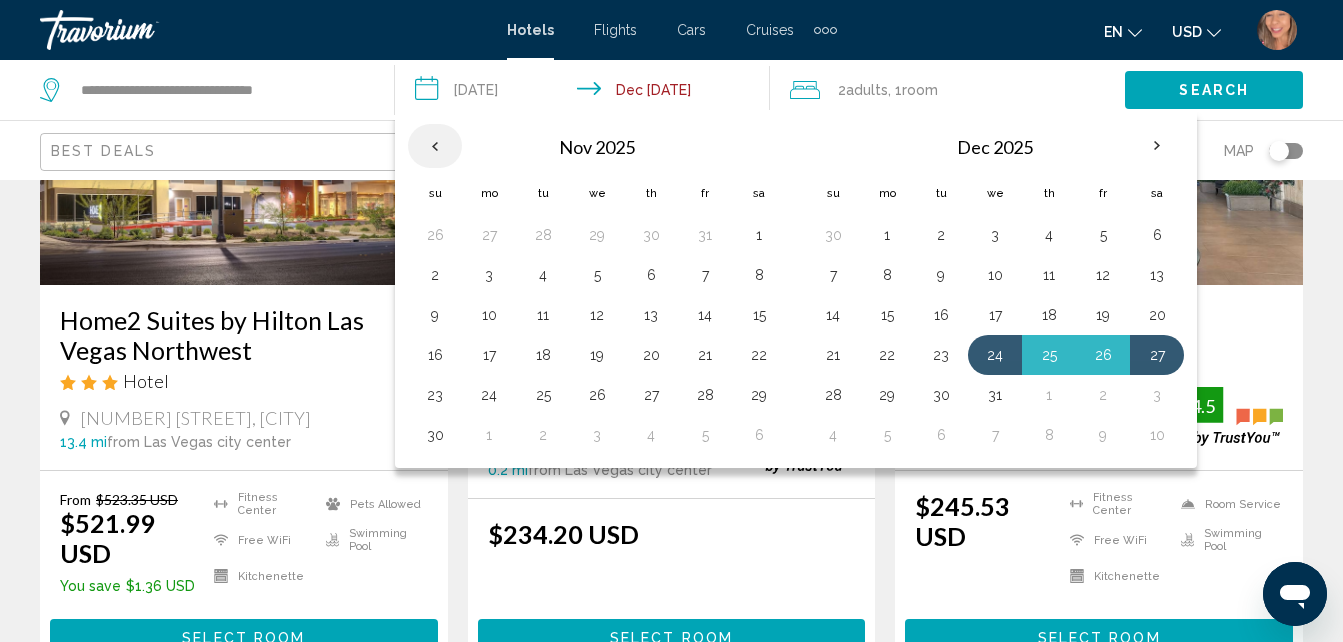 click at bounding box center [435, 146] 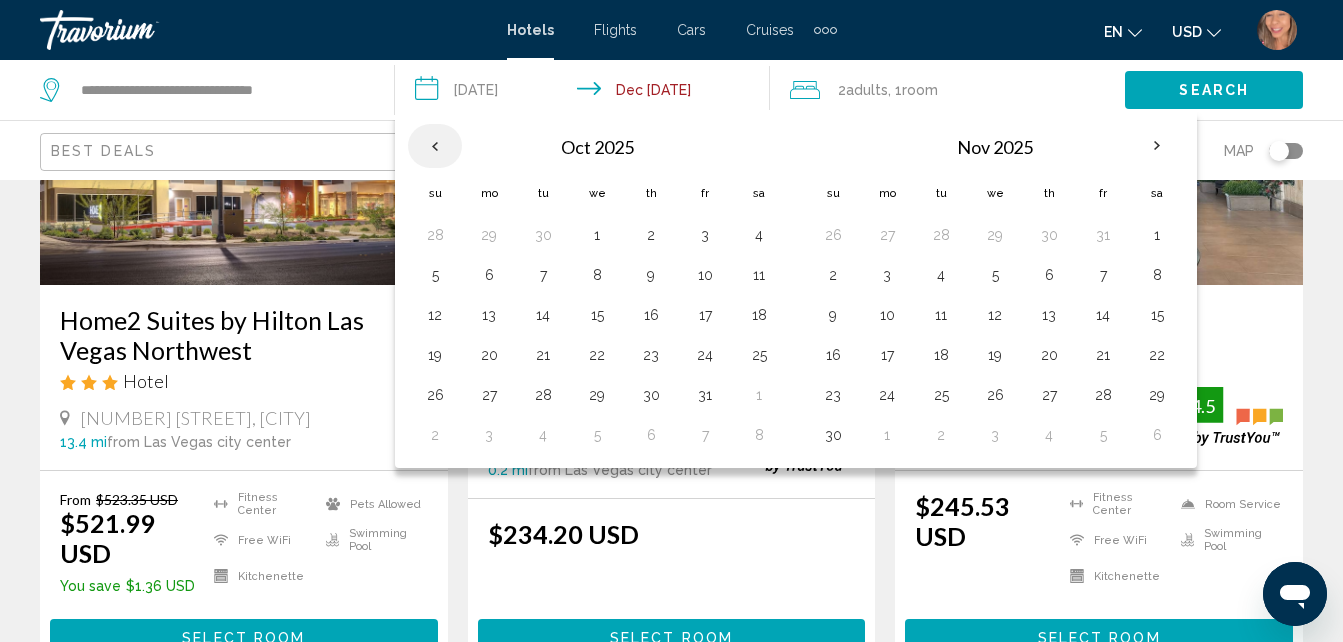 click at bounding box center [435, 146] 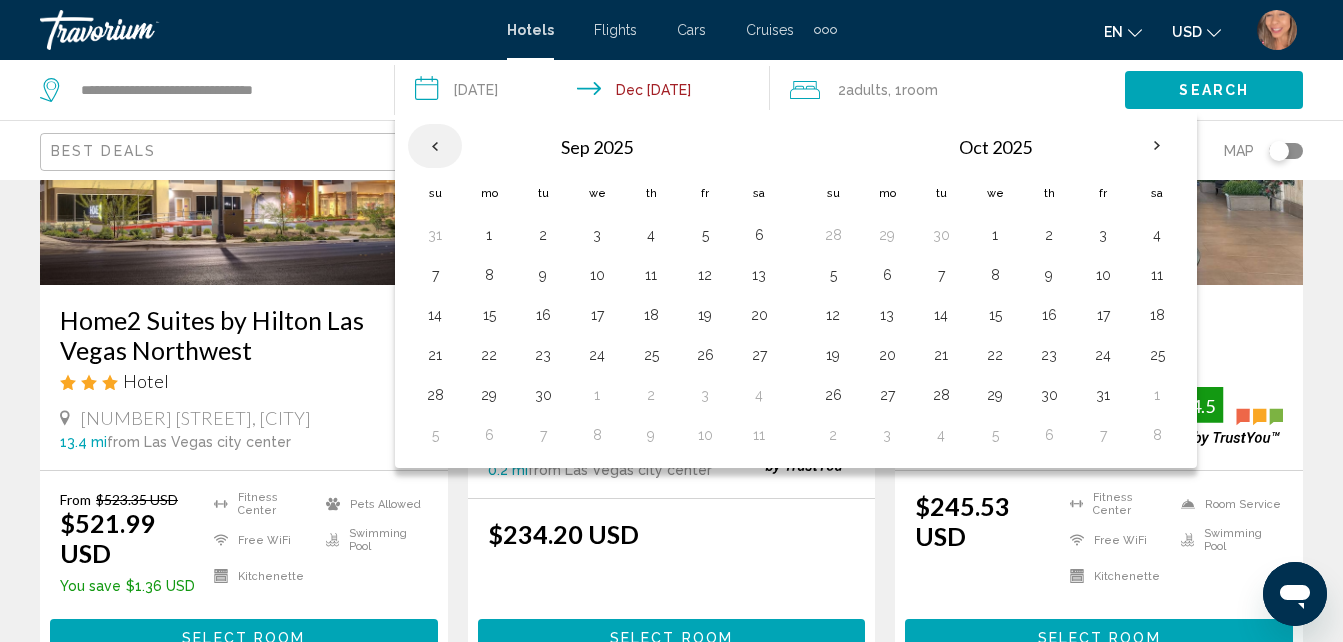 click at bounding box center (435, 146) 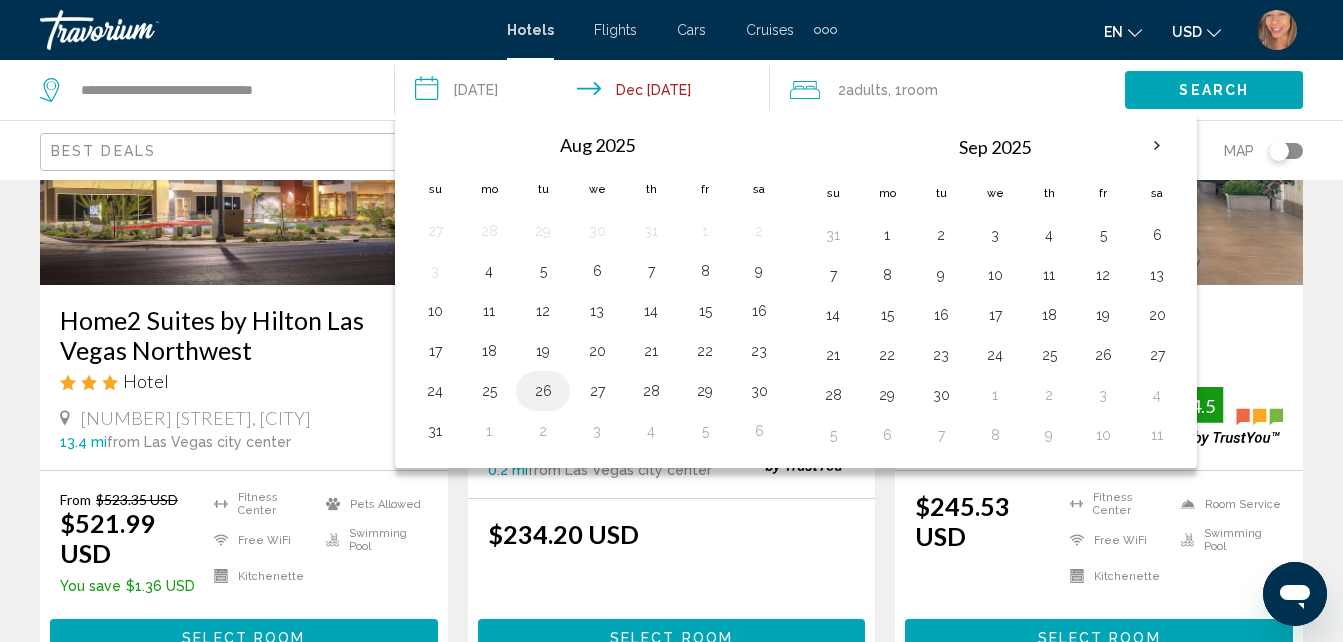 click on "26" at bounding box center [543, 391] 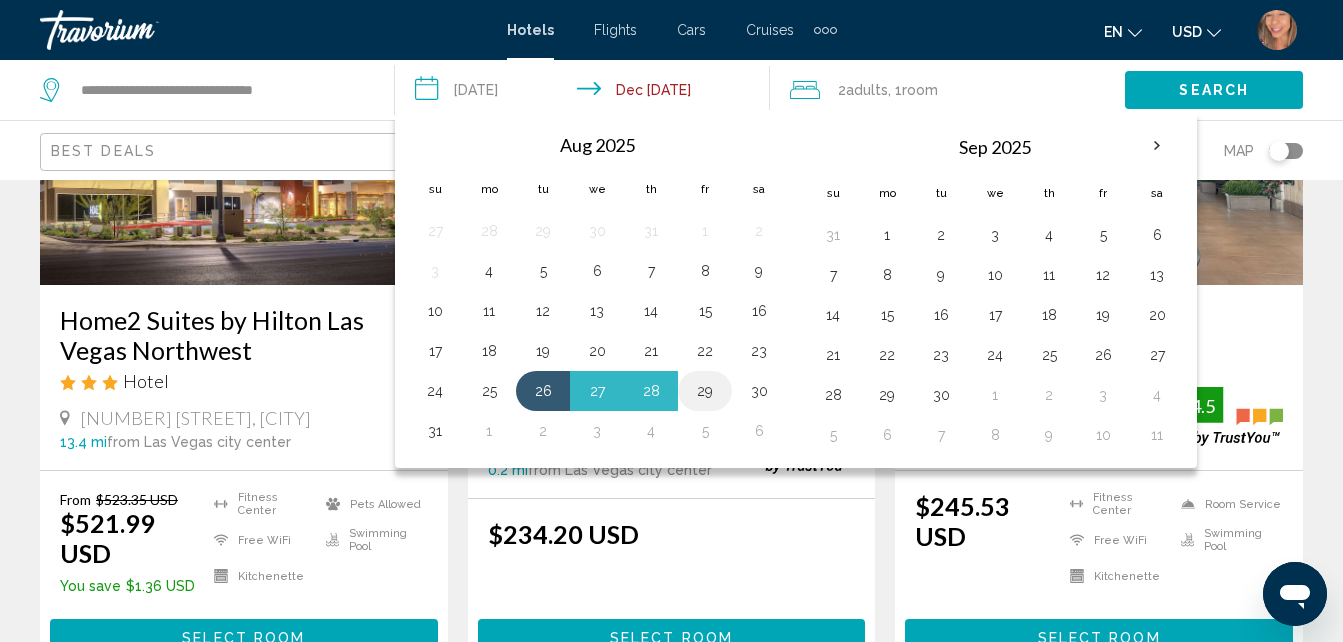 click on "29" at bounding box center (705, 391) 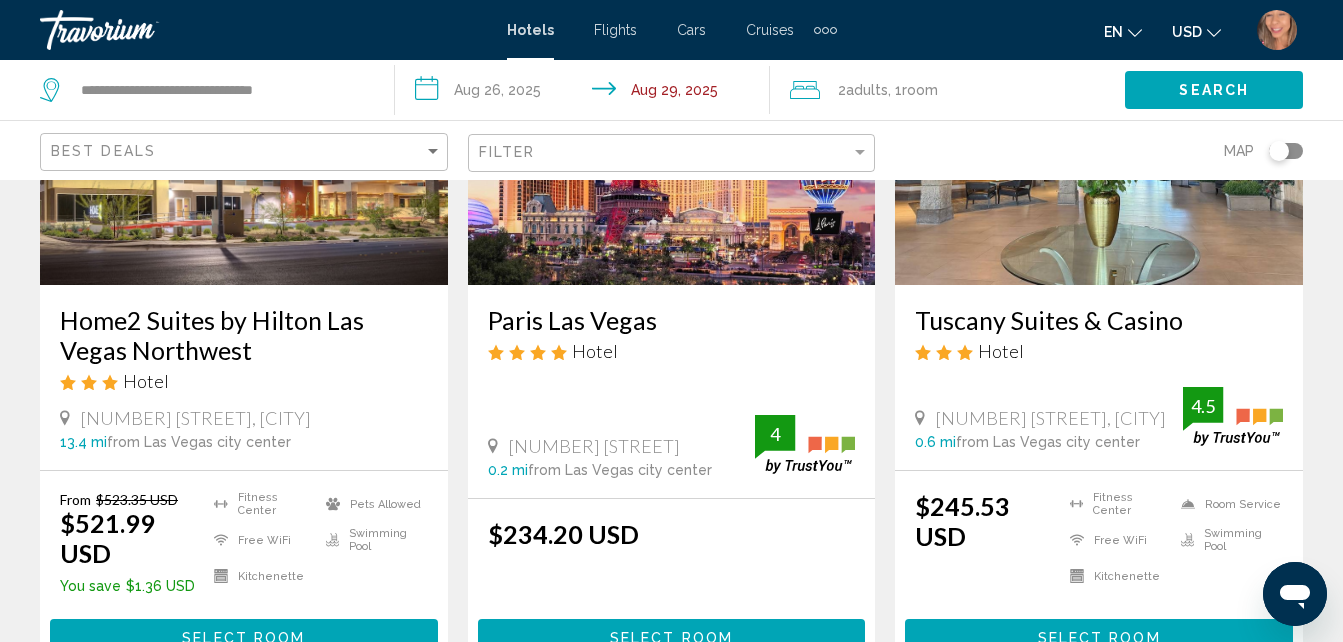 click on "Search" 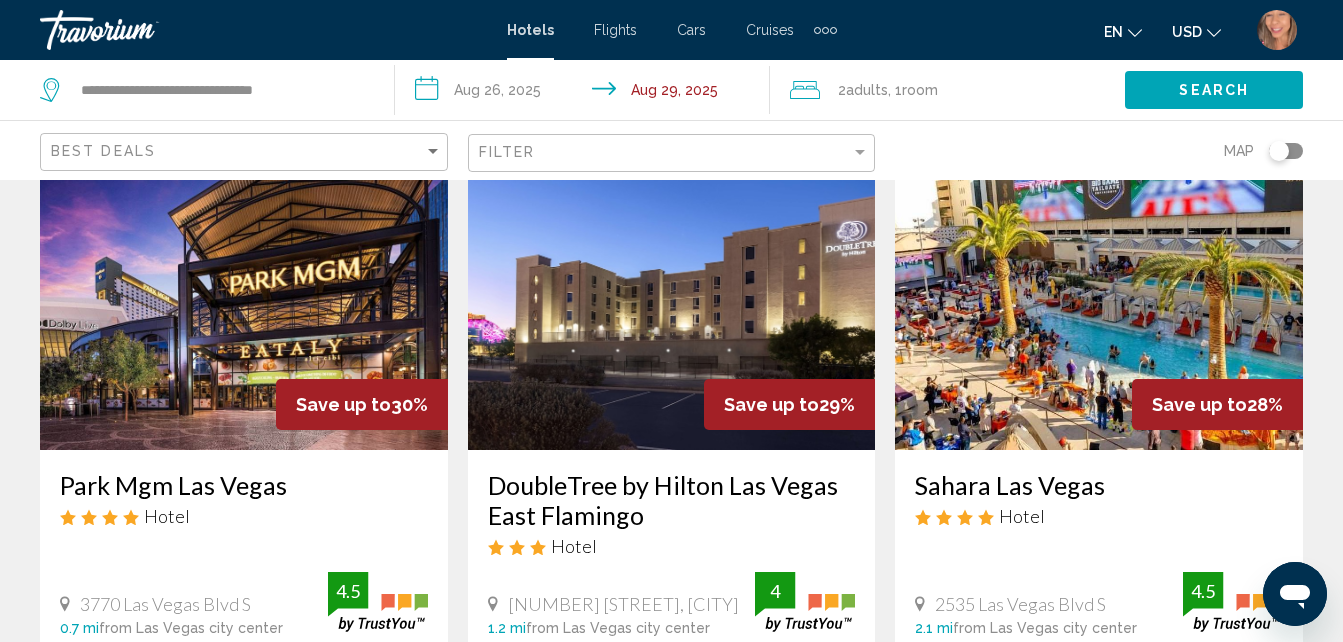 scroll, scrollTop: 2600, scrollLeft: 0, axis: vertical 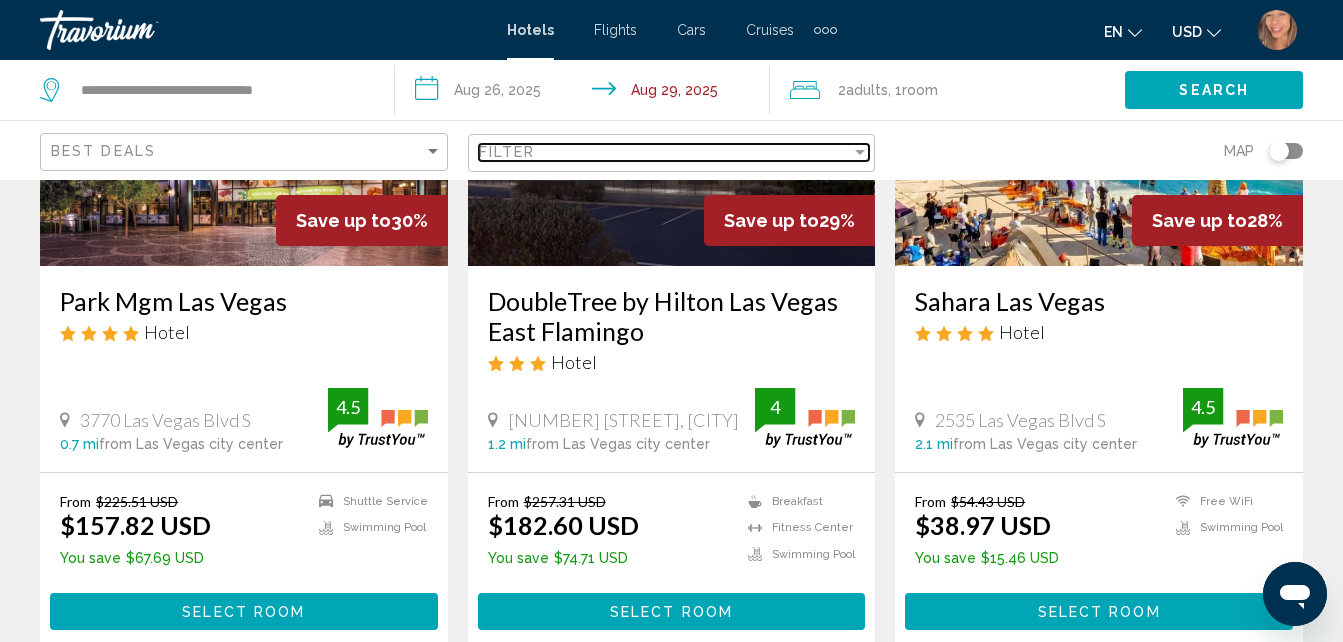 click on "Filter" at bounding box center (665, 152) 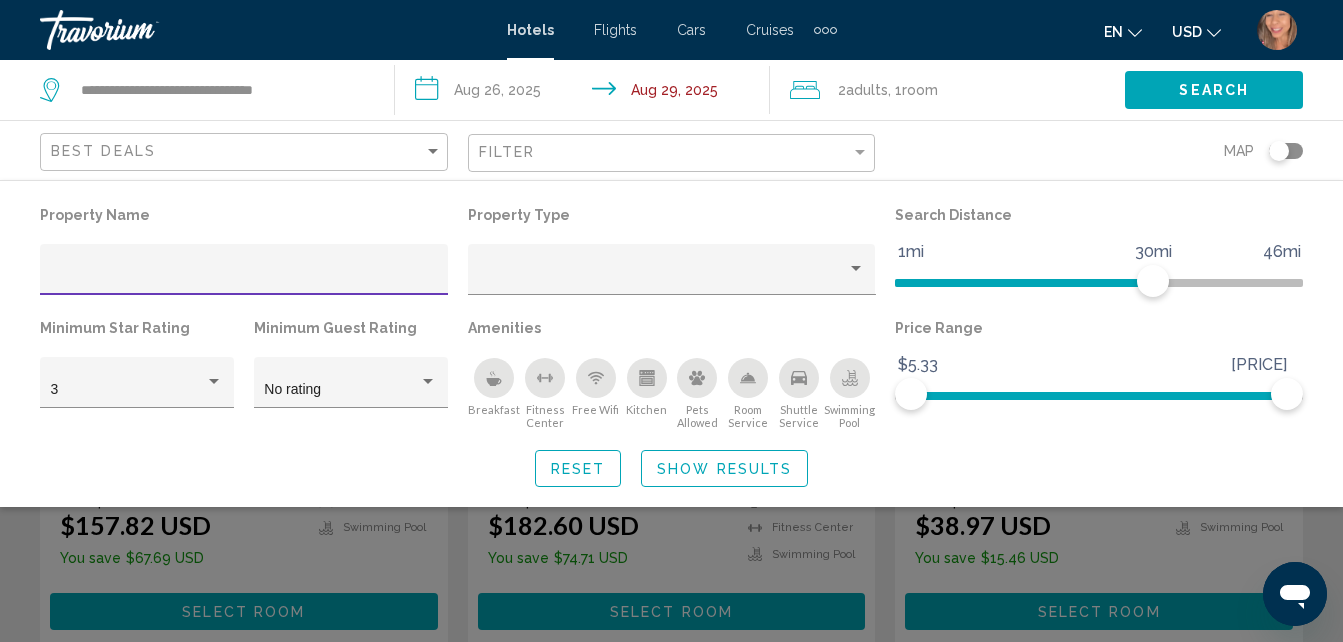 click at bounding box center (244, 277) 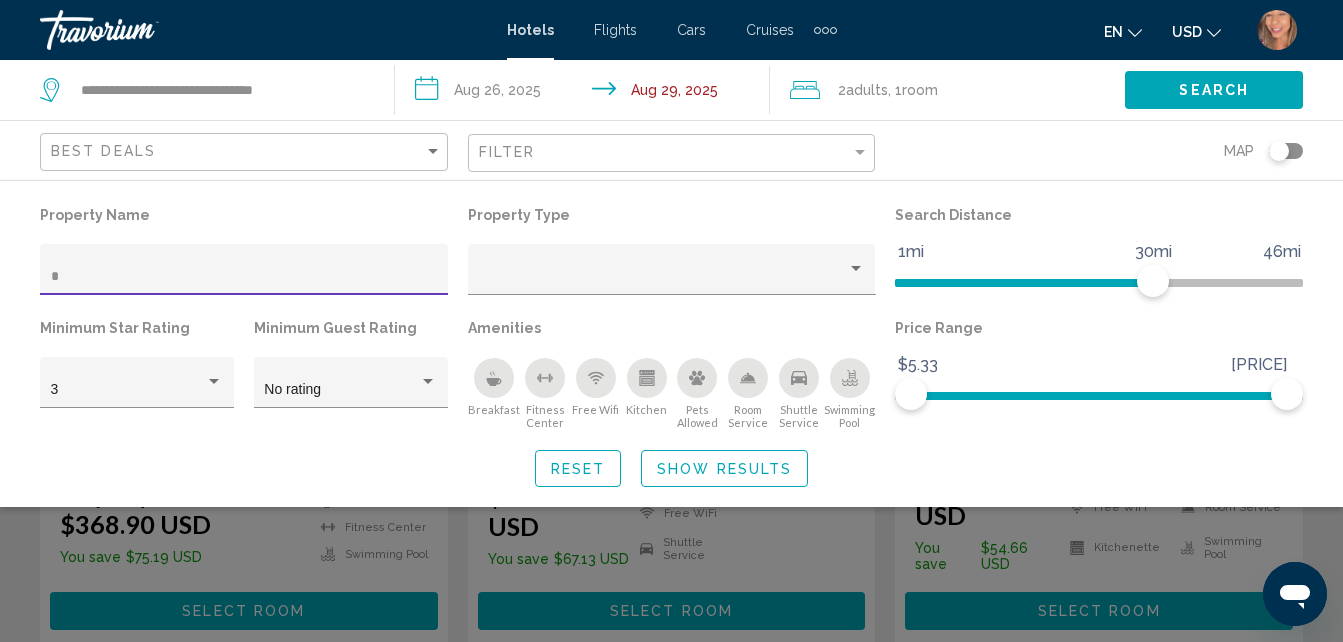 scroll, scrollTop: 341, scrollLeft: 0, axis: vertical 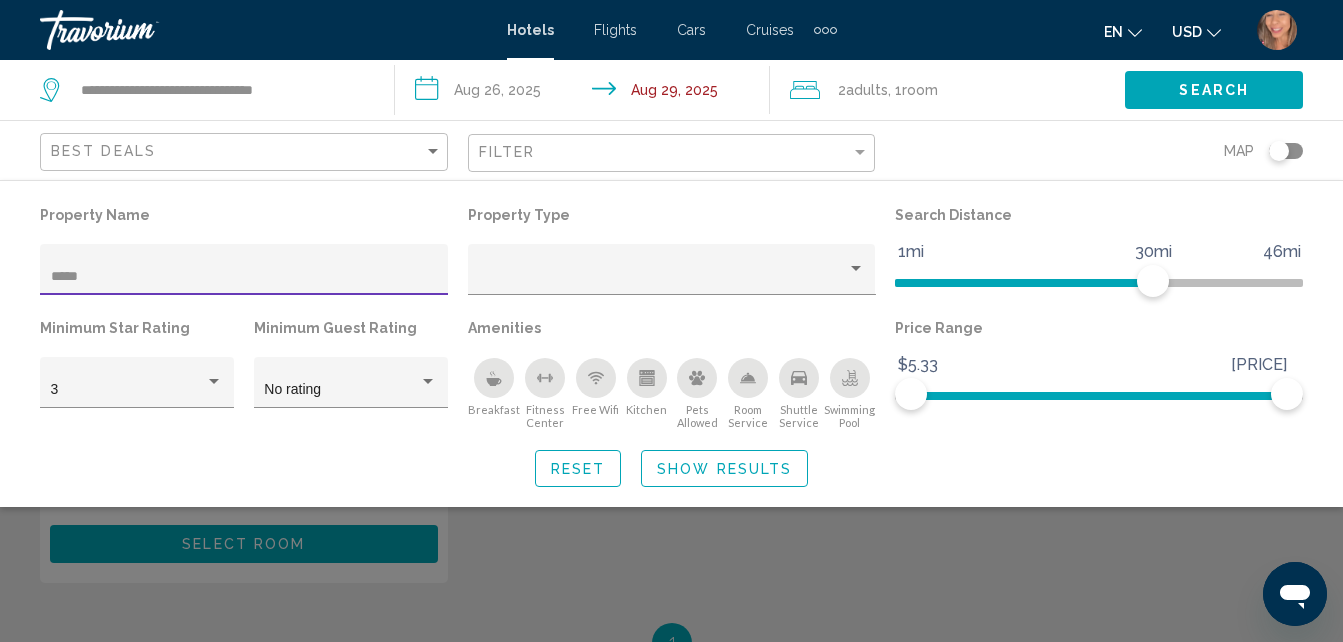 type on "*****" 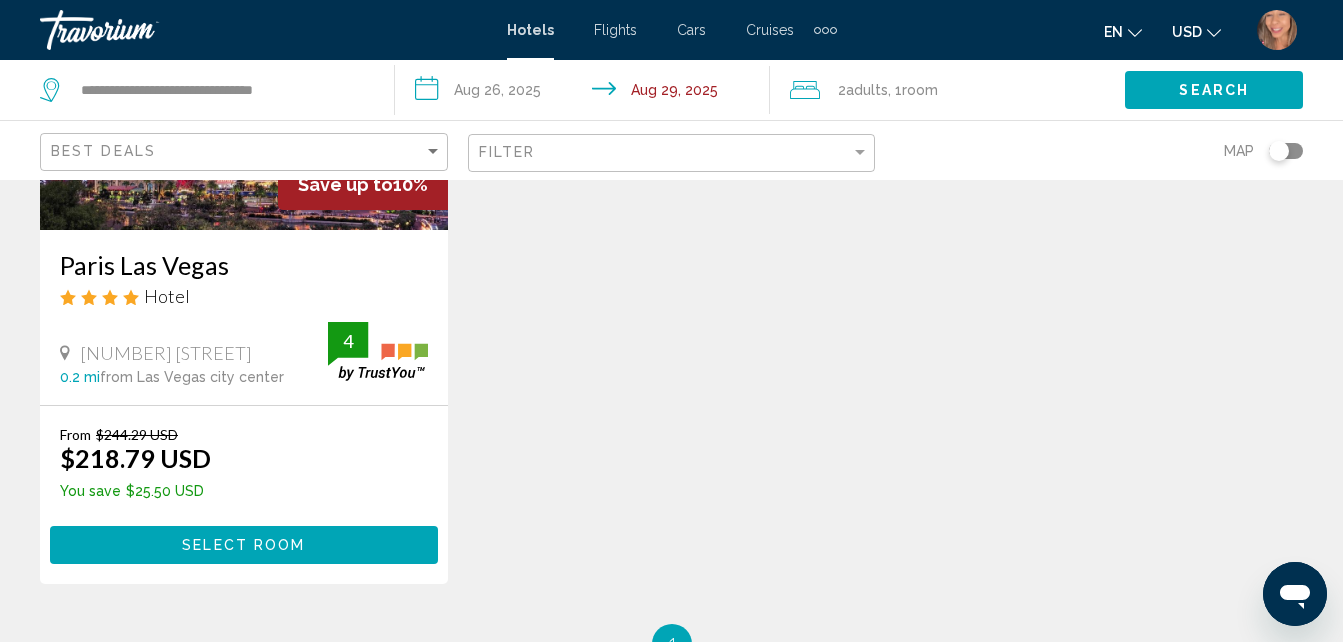 scroll, scrollTop: 341, scrollLeft: 0, axis: vertical 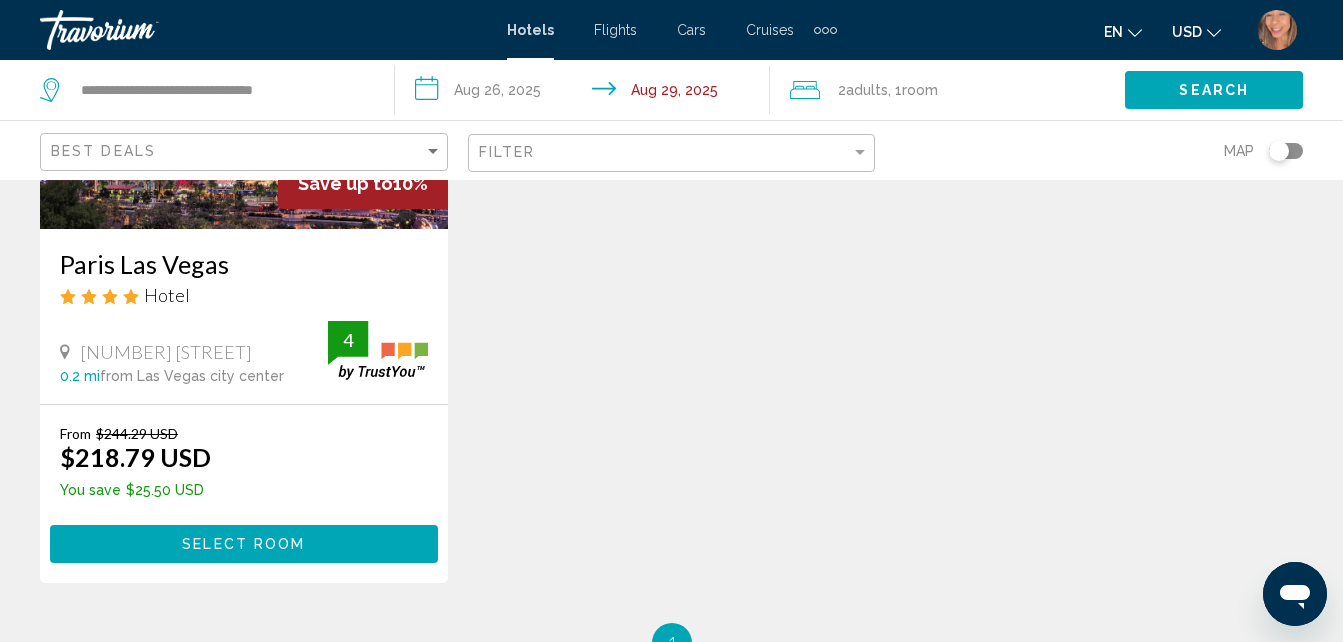 click on "**********" at bounding box center (586, 93) 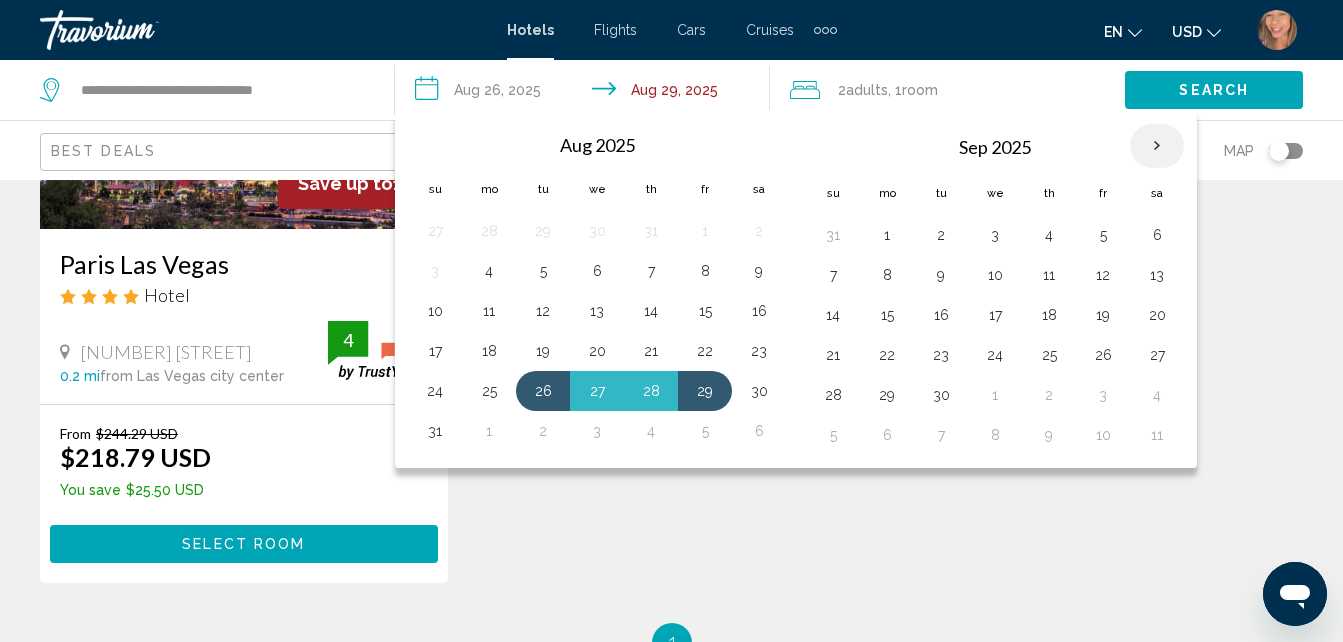 click at bounding box center [1157, 146] 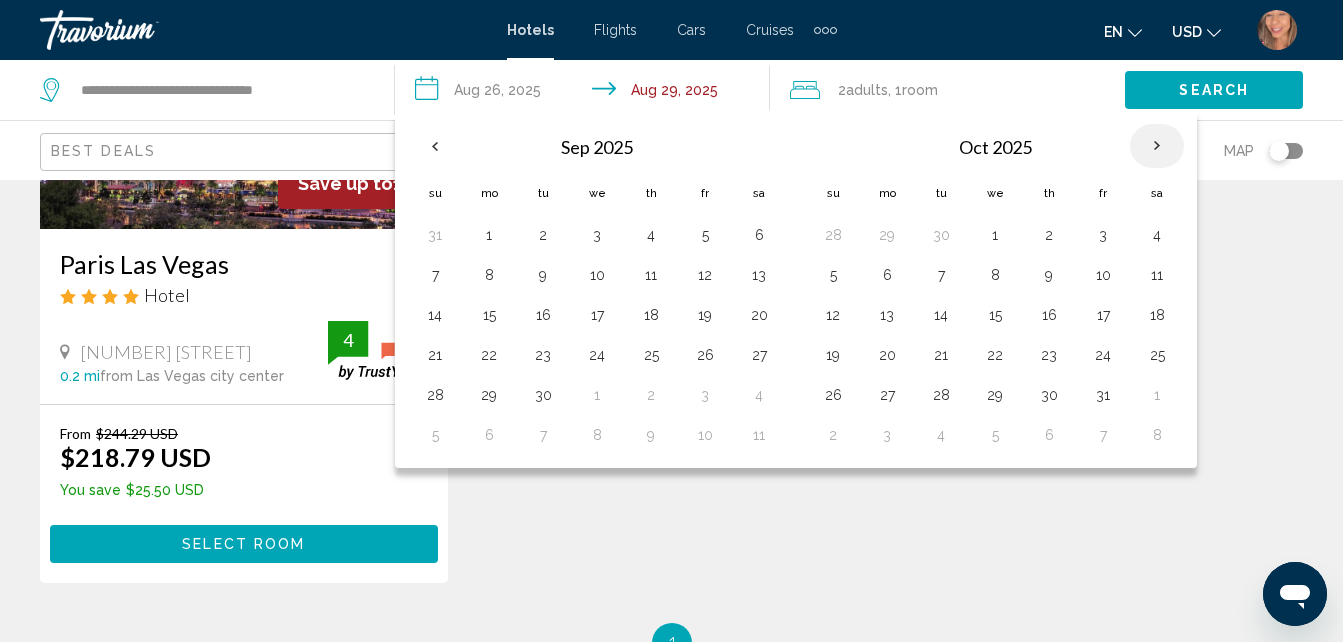 click at bounding box center (1157, 146) 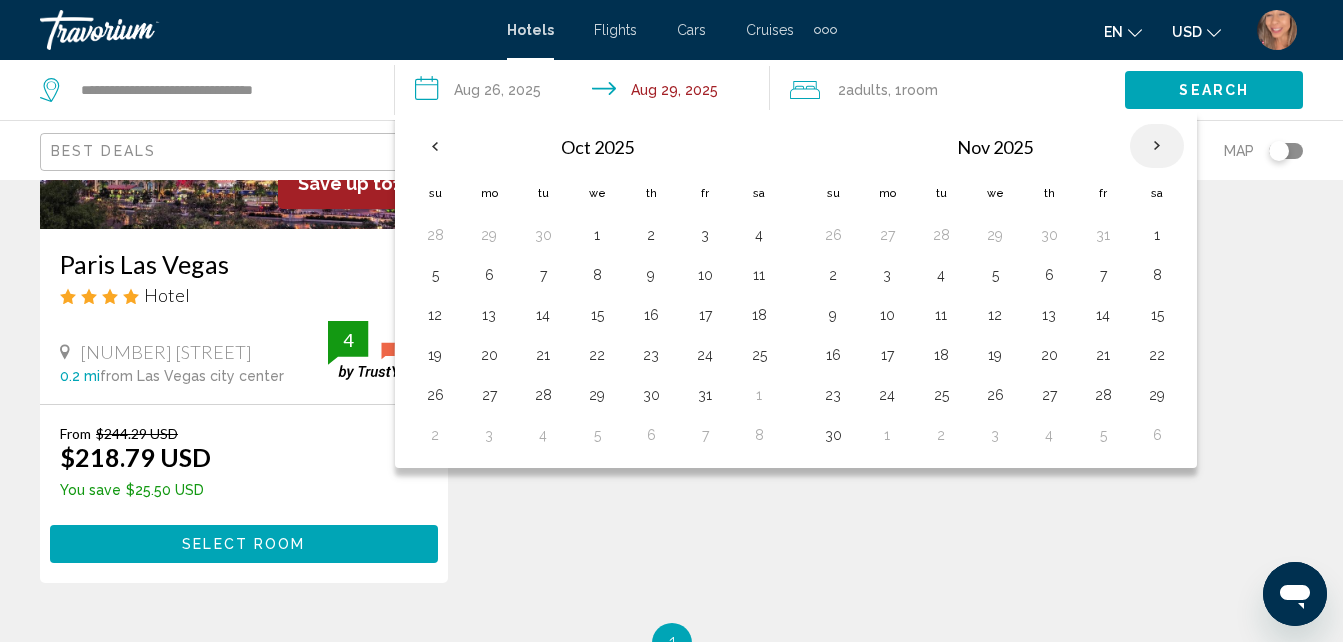 click at bounding box center [1157, 146] 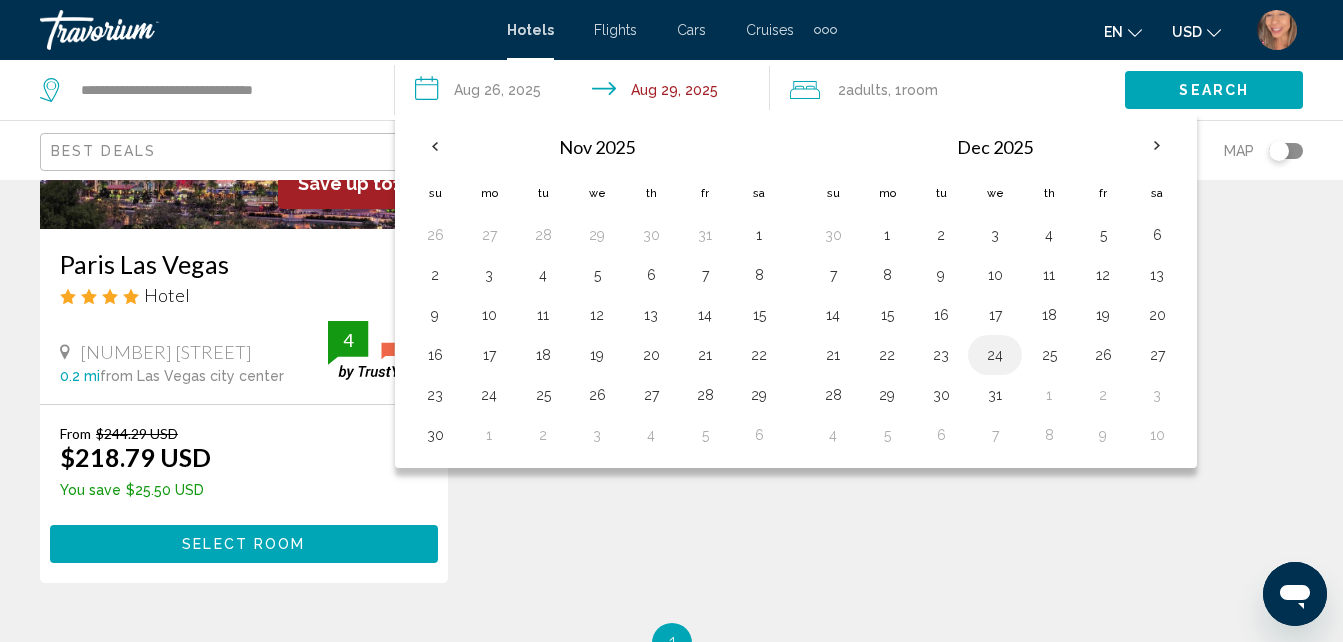 click on "24" at bounding box center [995, 355] 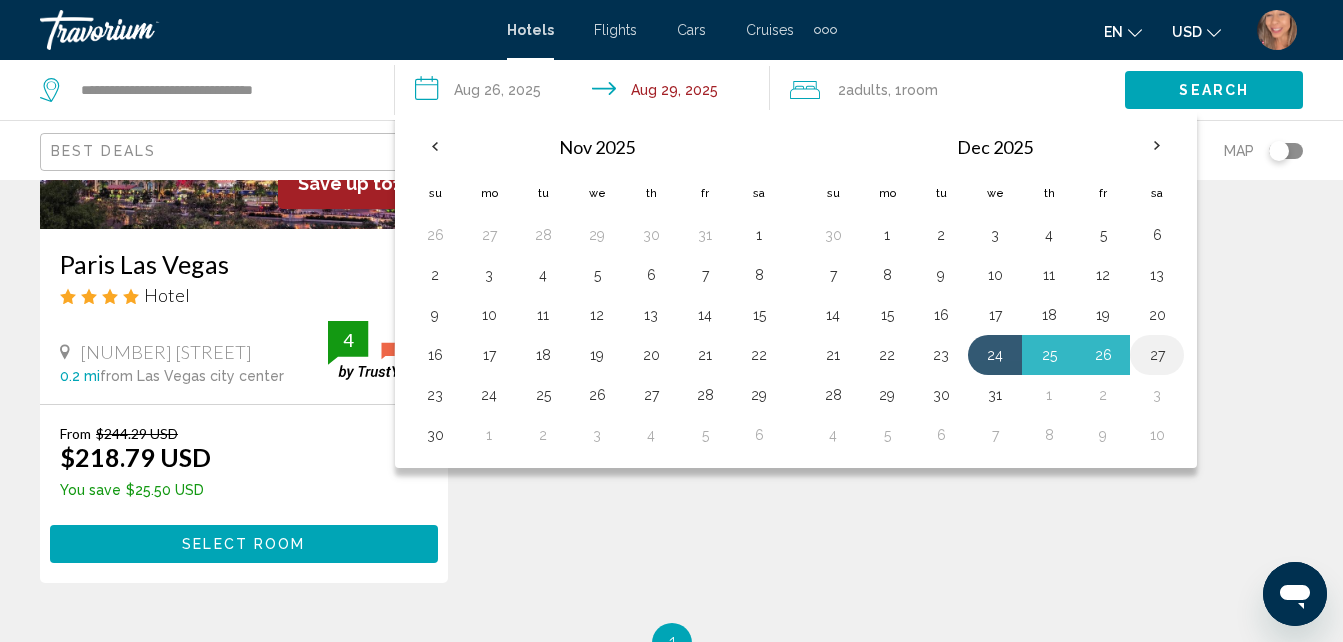 click on "27" at bounding box center [1157, 355] 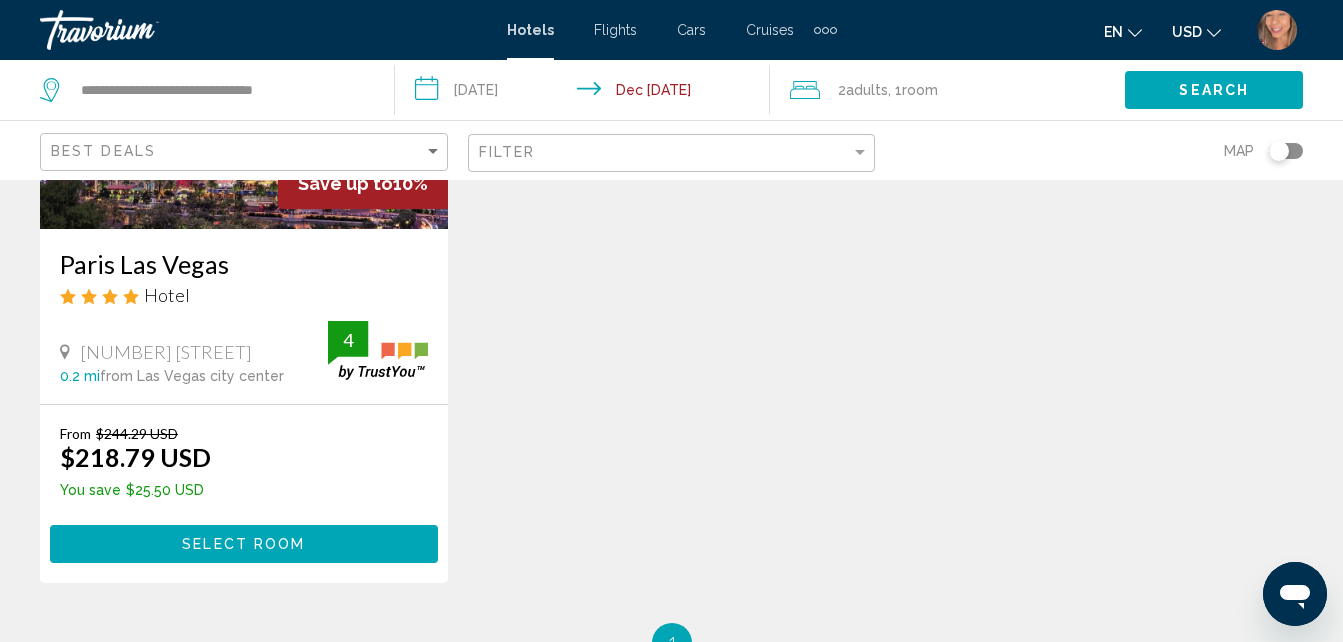 click on "Search" 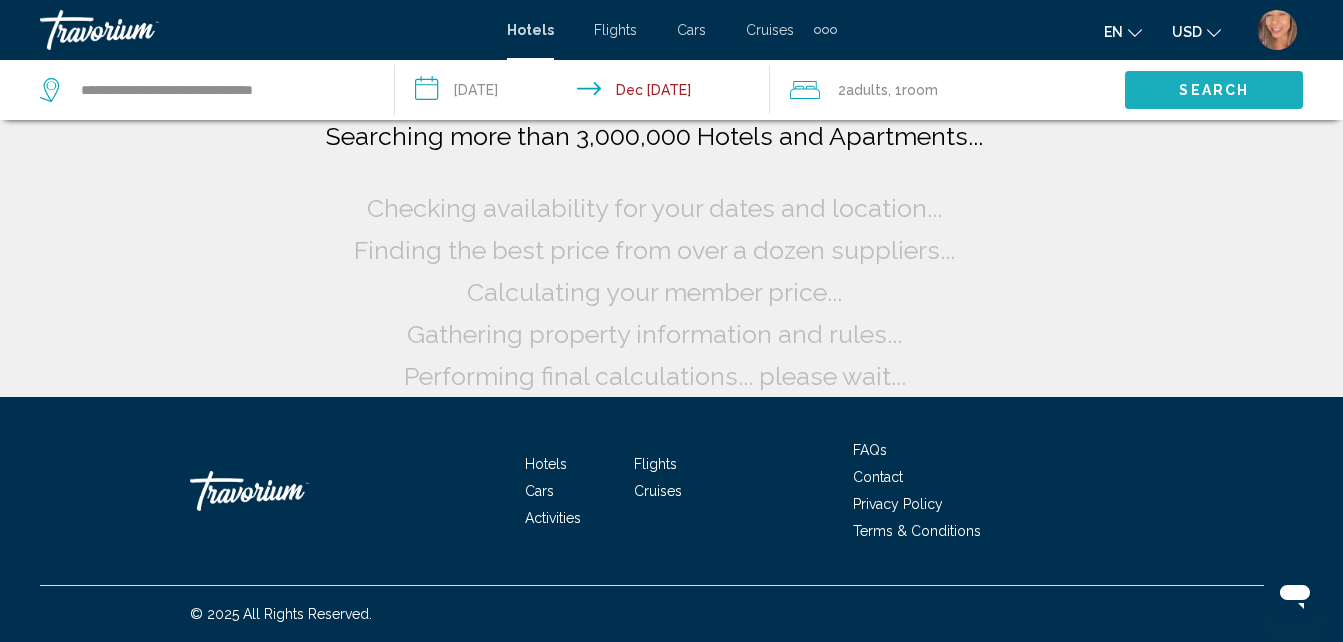scroll, scrollTop: 15, scrollLeft: 0, axis: vertical 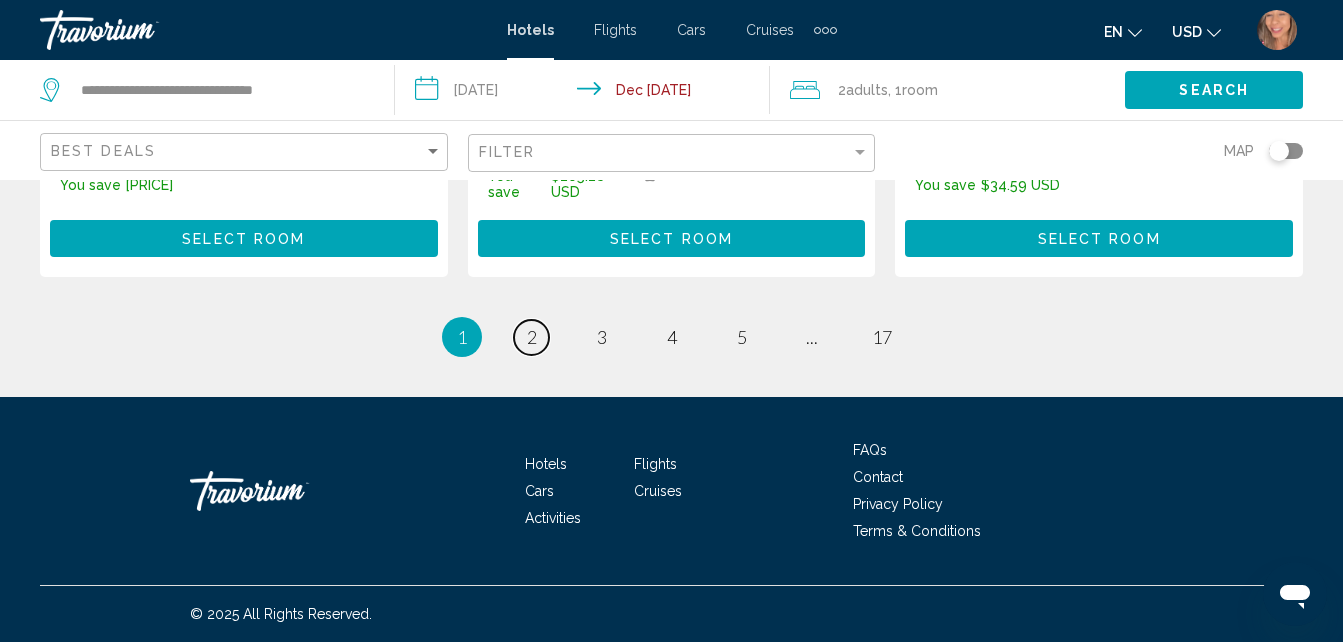 click on "page  2" at bounding box center [531, 337] 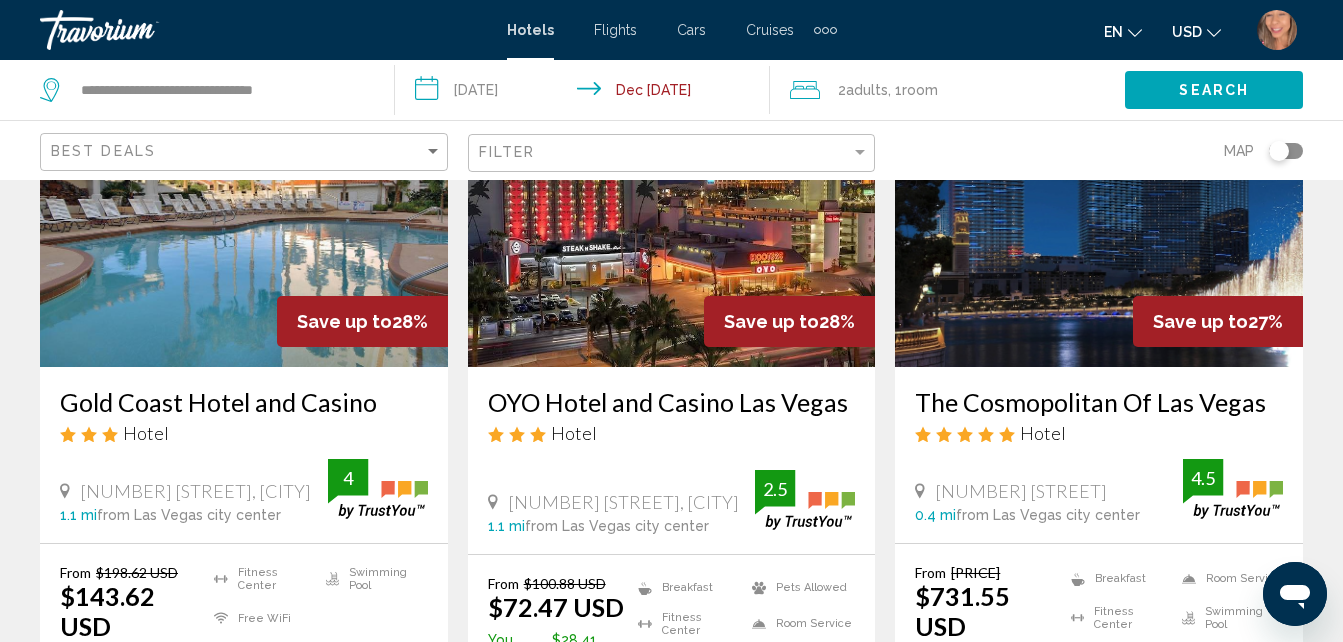 scroll, scrollTop: 2477, scrollLeft: 0, axis: vertical 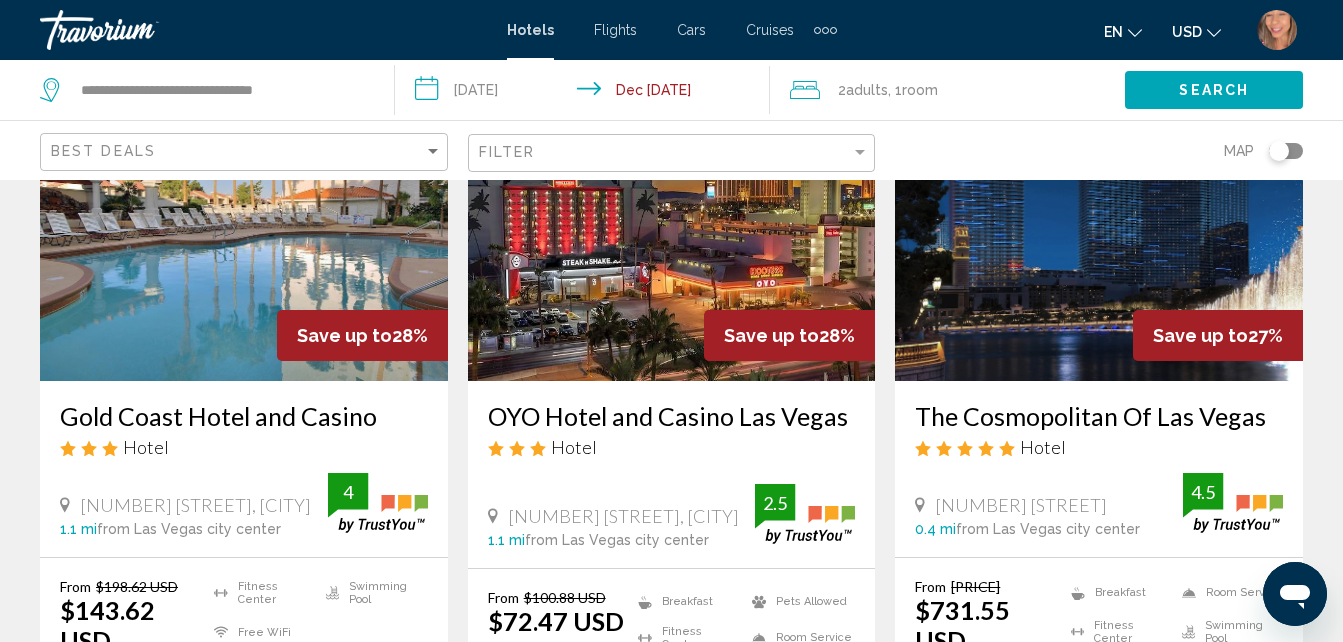 click on "Filter" 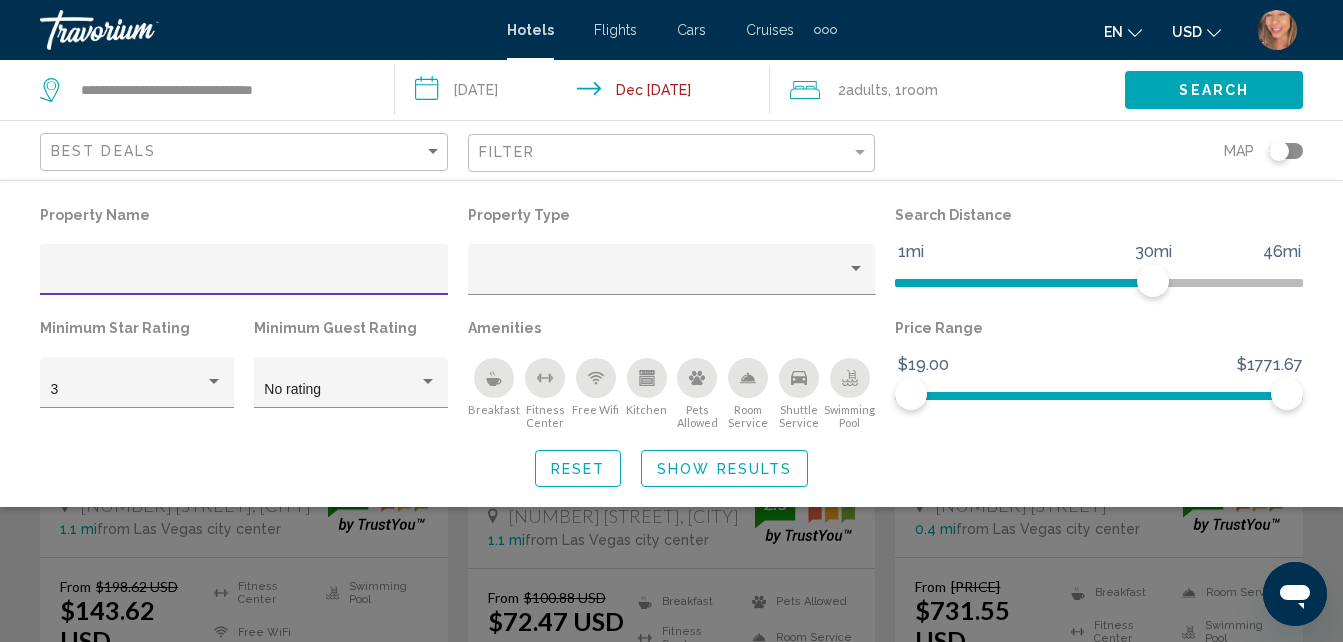 click at bounding box center (244, 277) 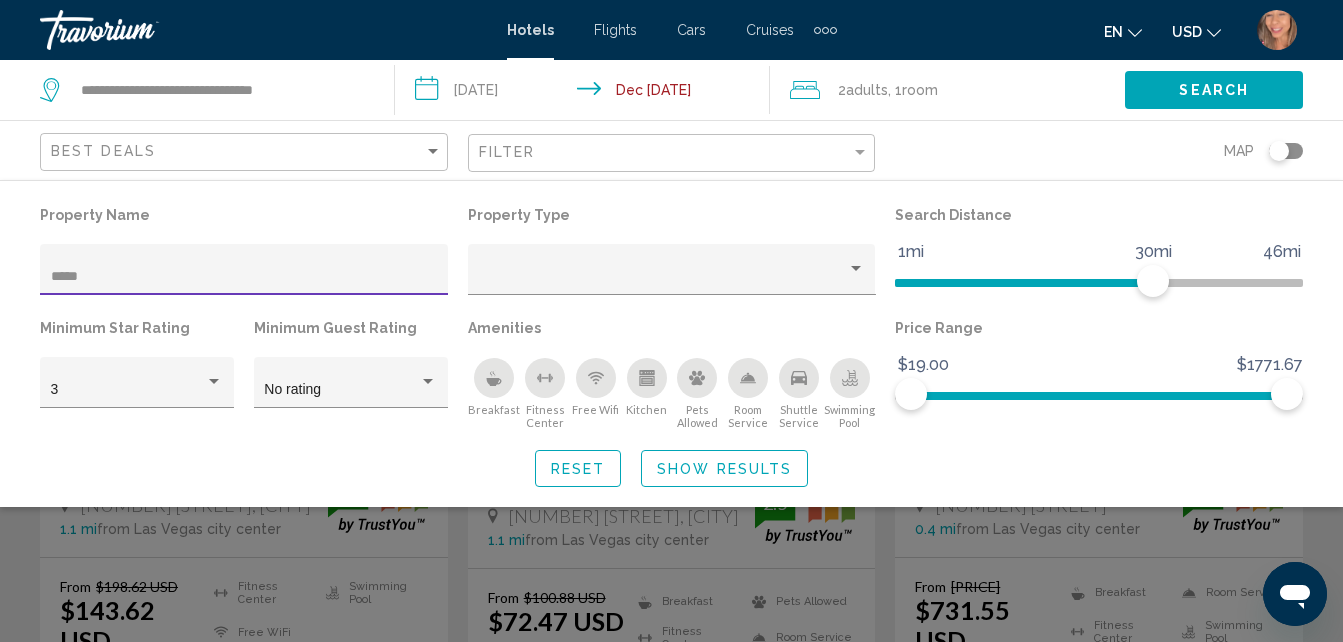 scroll, scrollTop: 648, scrollLeft: 0, axis: vertical 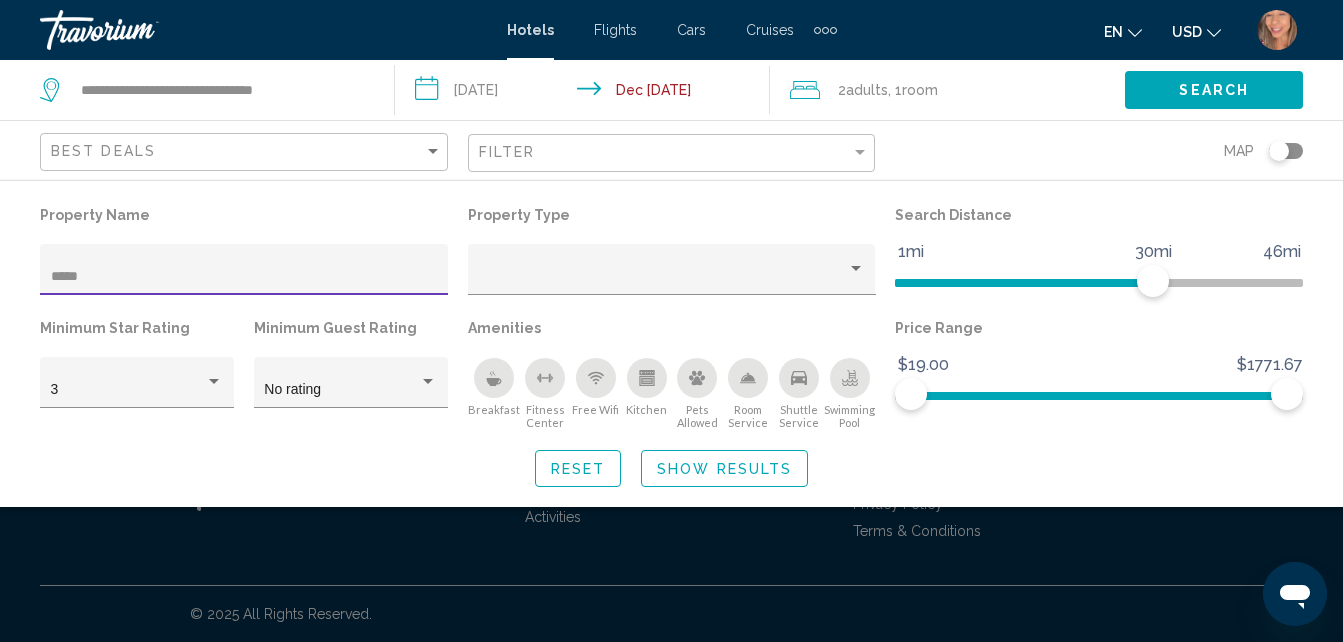 click on "Show Results" 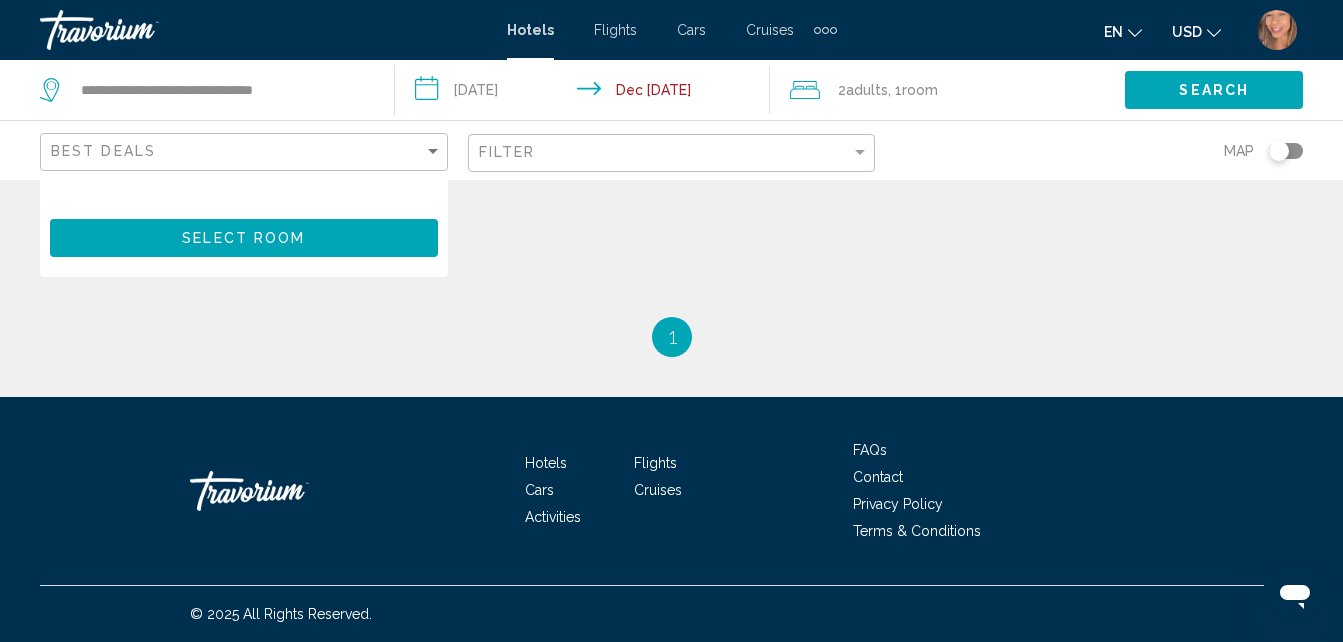 click on "Contact" at bounding box center (1003, 475) 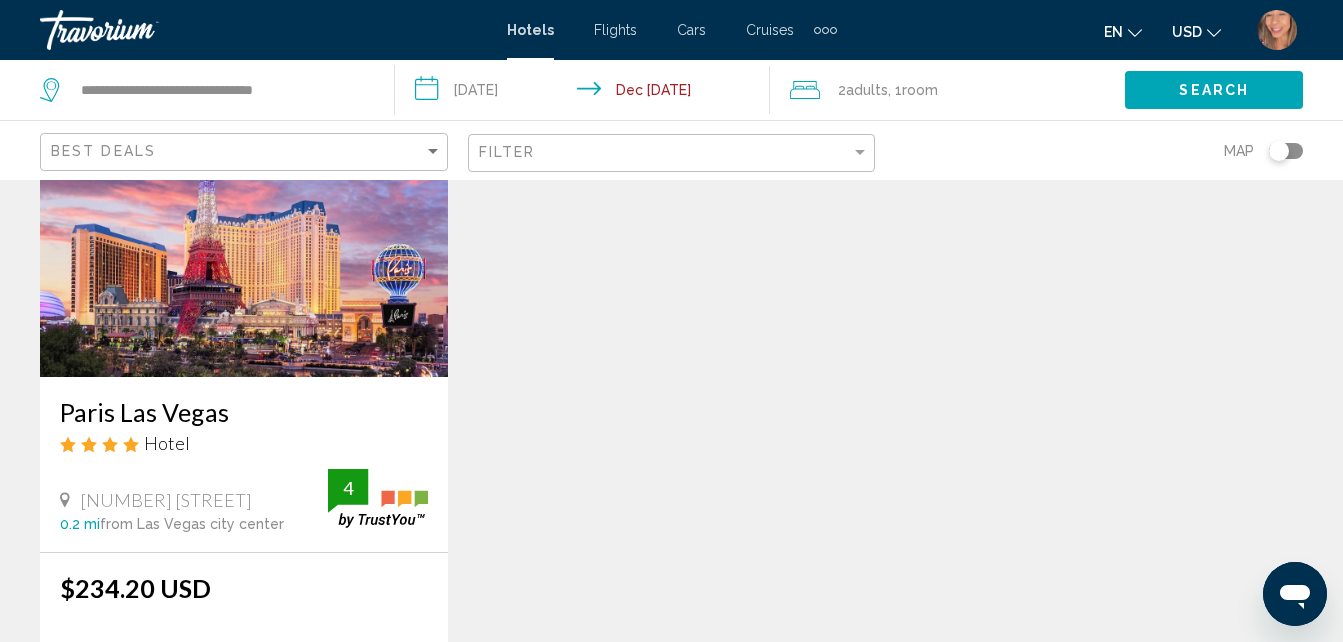 scroll, scrollTop: 200, scrollLeft: 0, axis: vertical 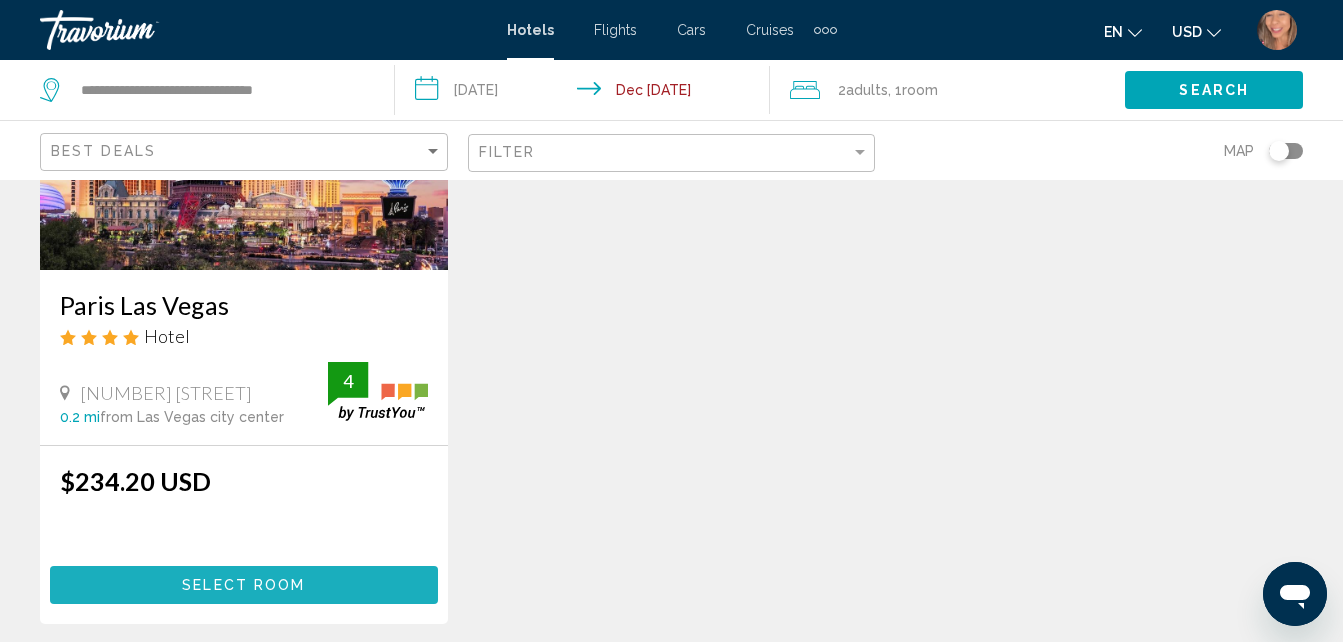 click on "Select Room" at bounding box center [243, 586] 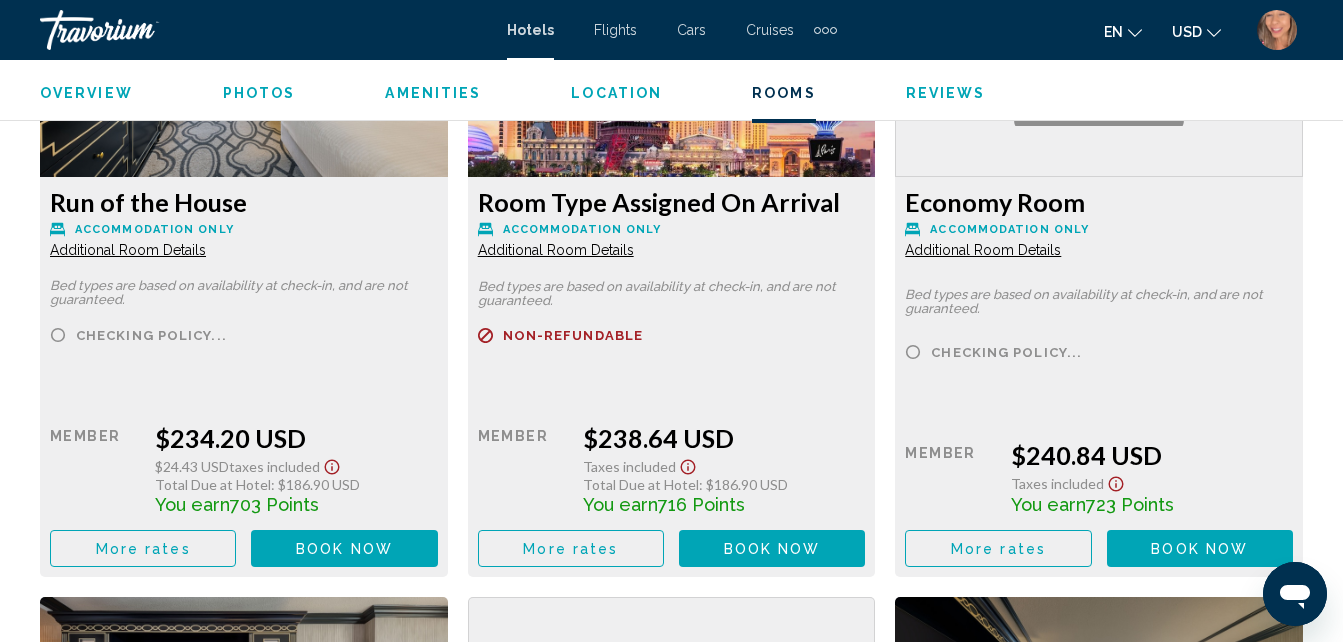 scroll, scrollTop: 3114, scrollLeft: 0, axis: vertical 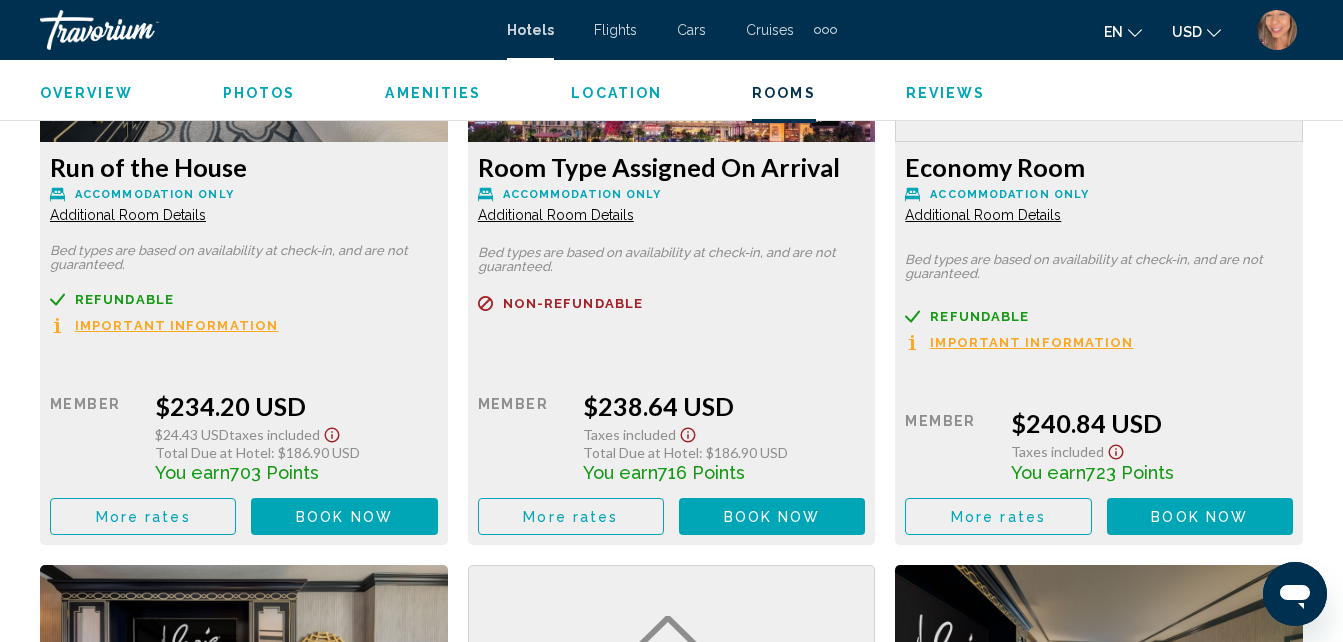 click on "Book now No longer available" at bounding box center [344, 516] 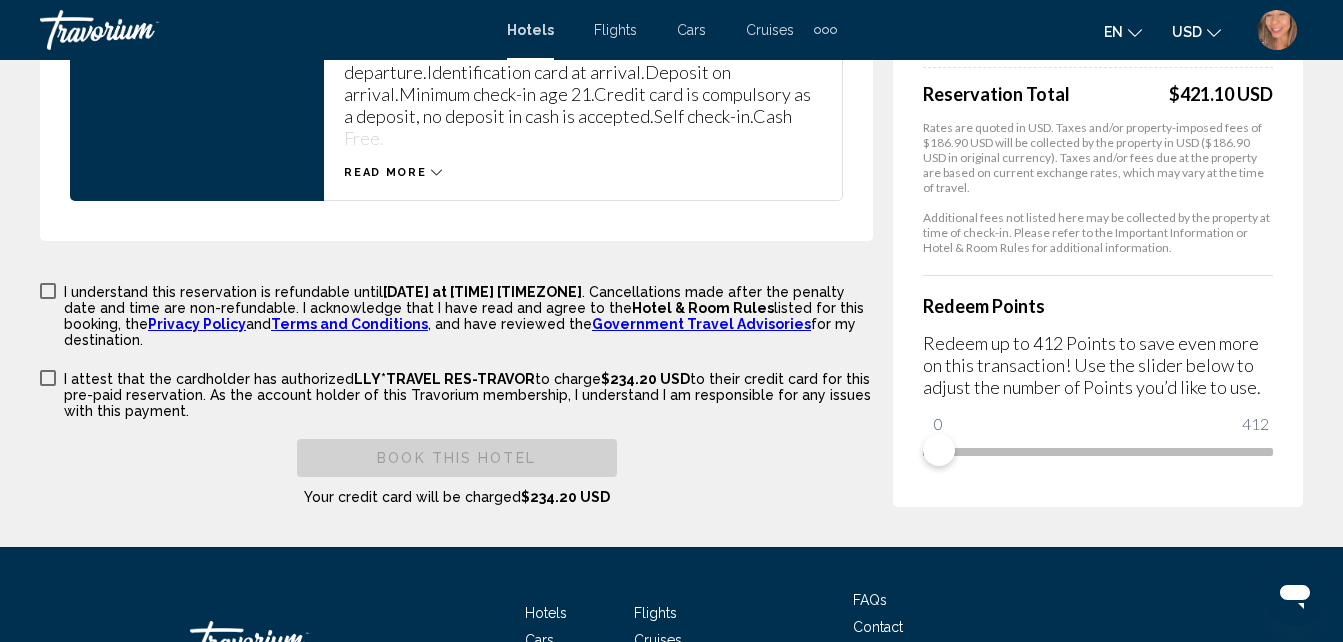 scroll, scrollTop: 3300, scrollLeft: 0, axis: vertical 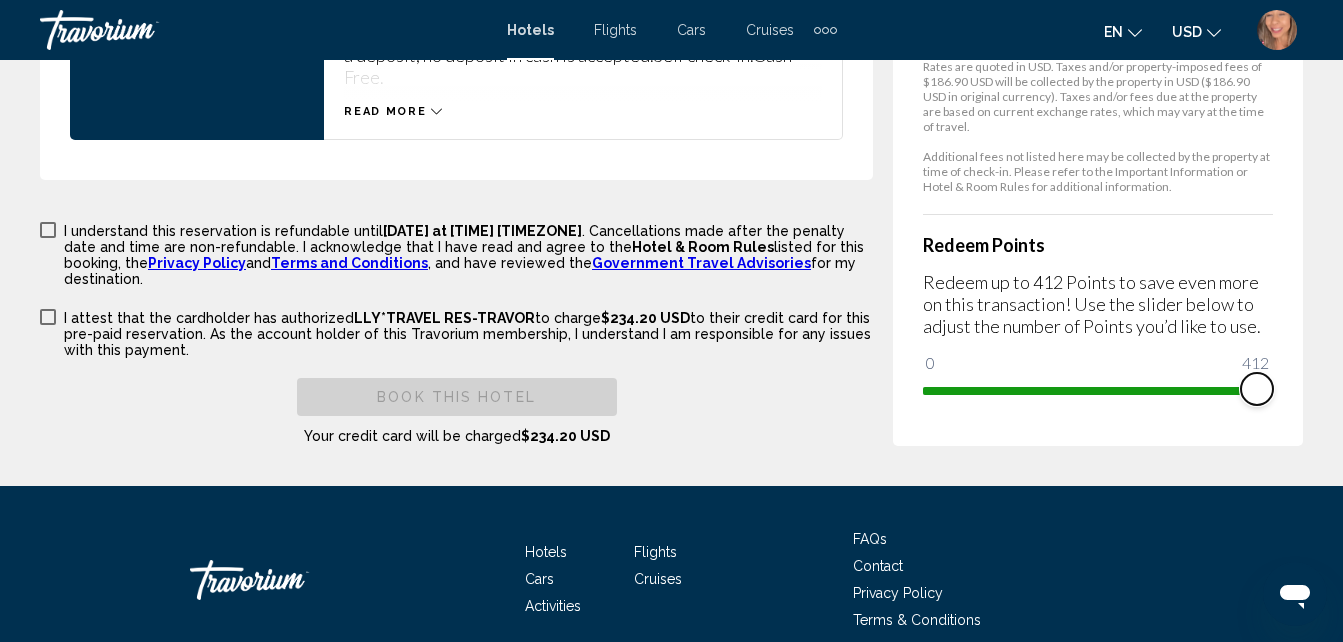 drag, startPoint x: 930, startPoint y: 394, endPoint x: 1296, endPoint y: 403, distance: 366.11063 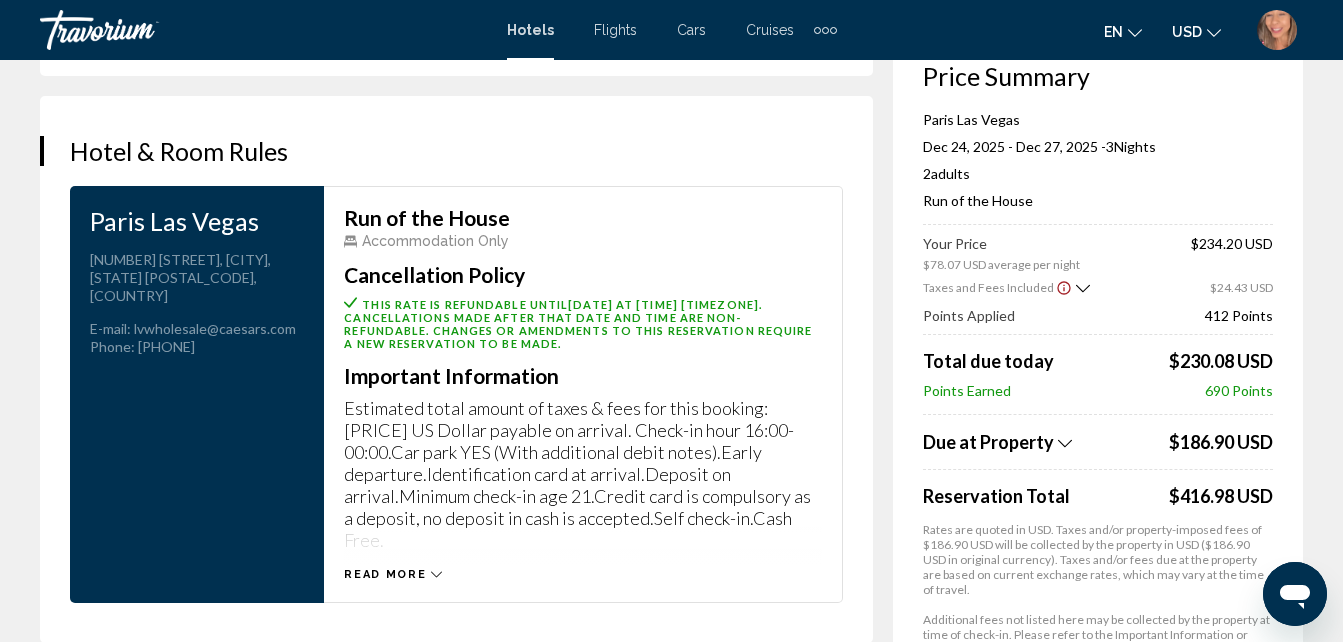 scroll, scrollTop: 2600, scrollLeft: 0, axis: vertical 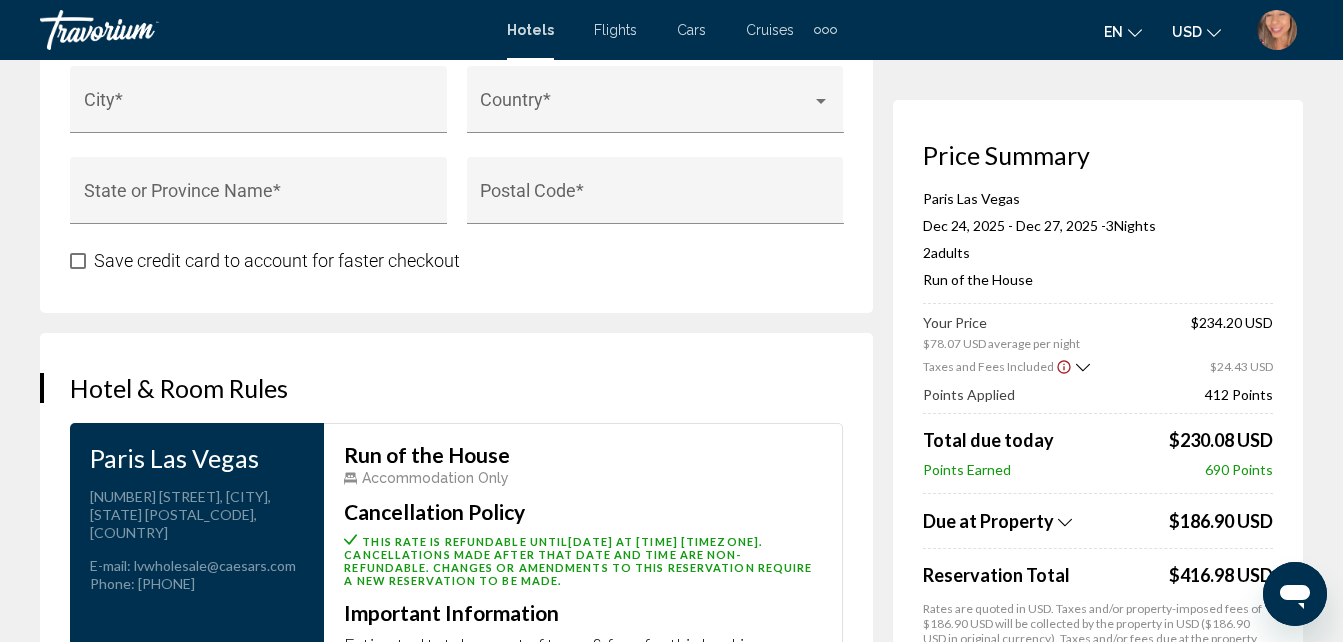 click at bounding box center (1277, 30) 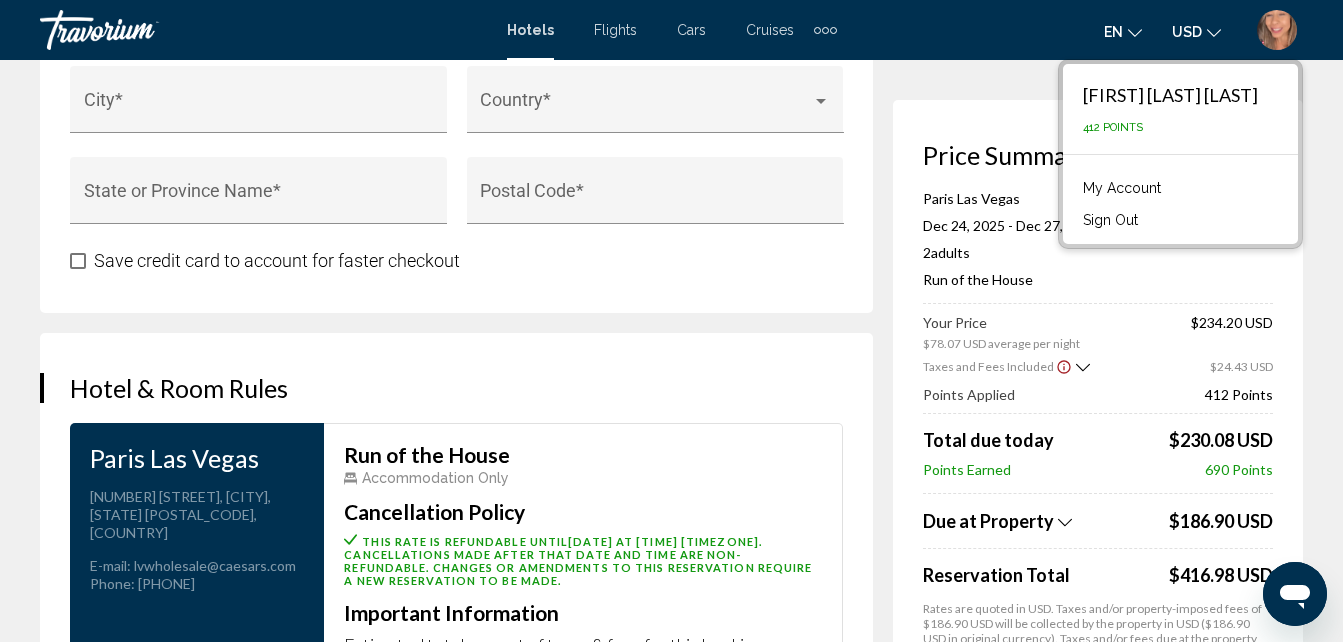 click on "My Account" at bounding box center (1122, 188) 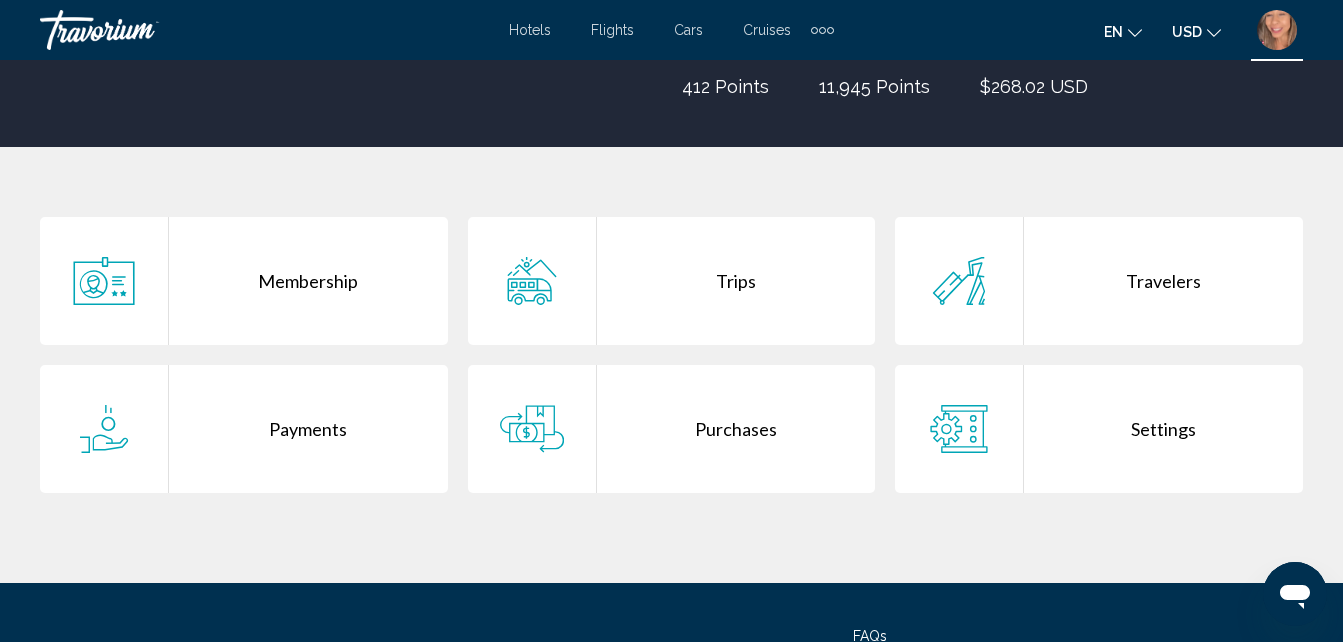 scroll, scrollTop: 300, scrollLeft: 0, axis: vertical 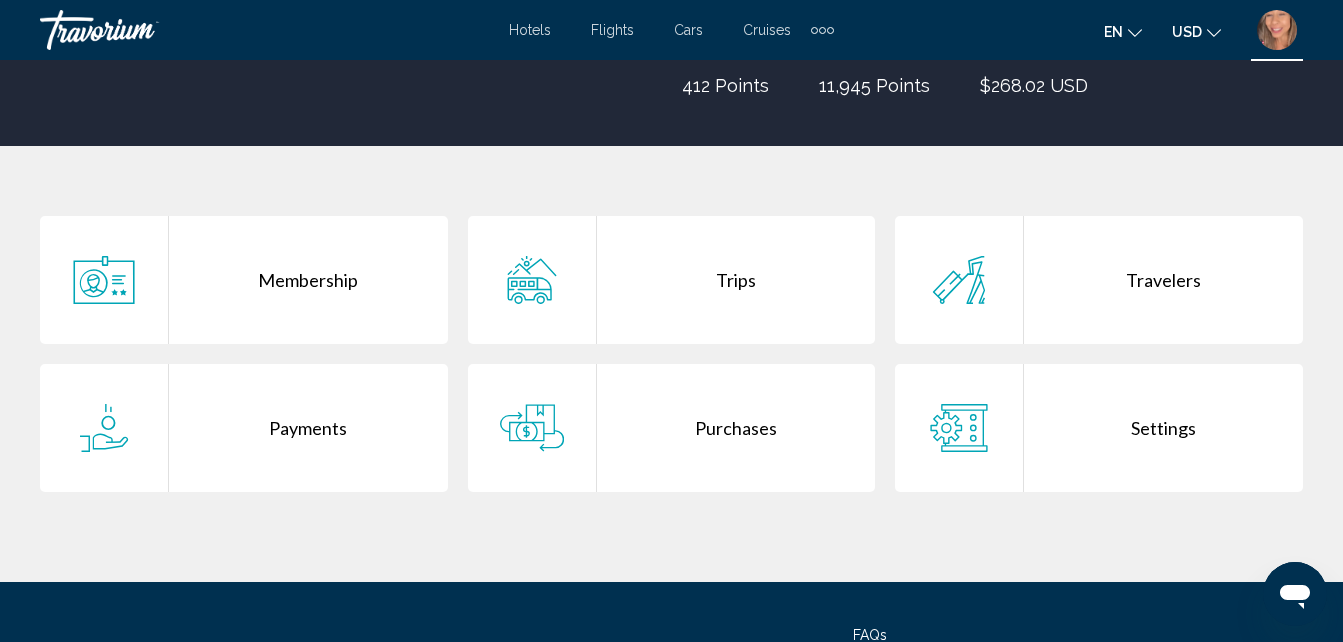 click on "Purchases" at bounding box center (736, 428) 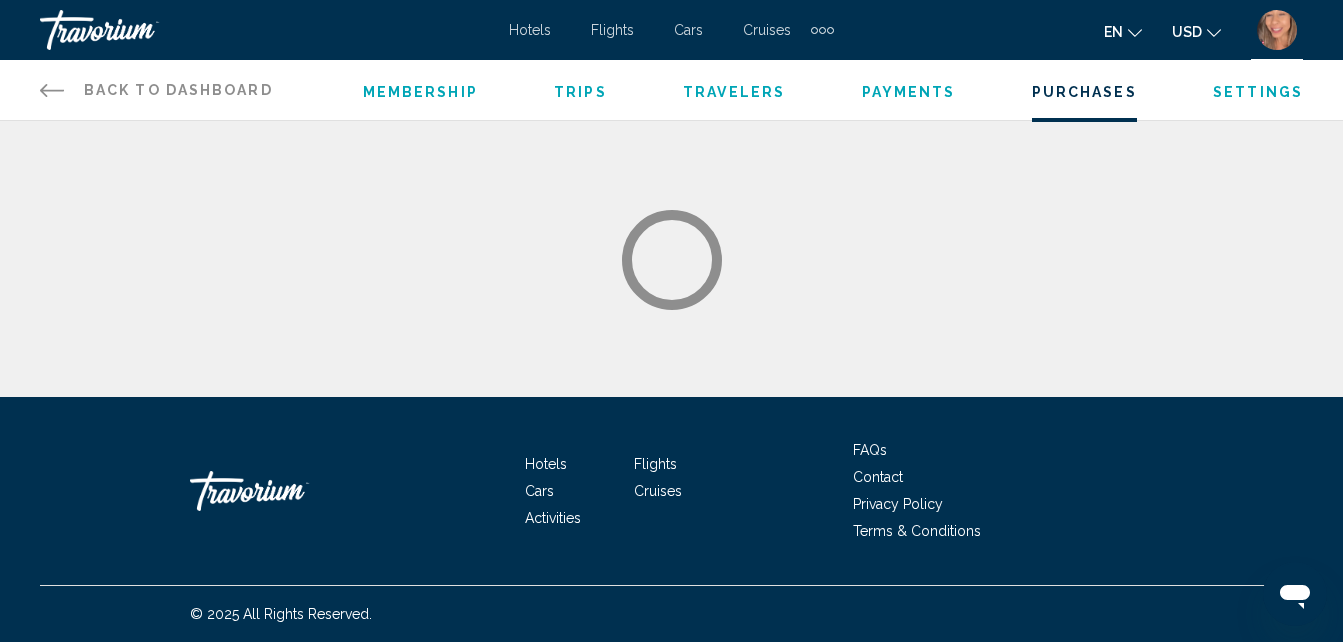 scroll, scrollTop: 0, scrollLeft: 0, axis: both 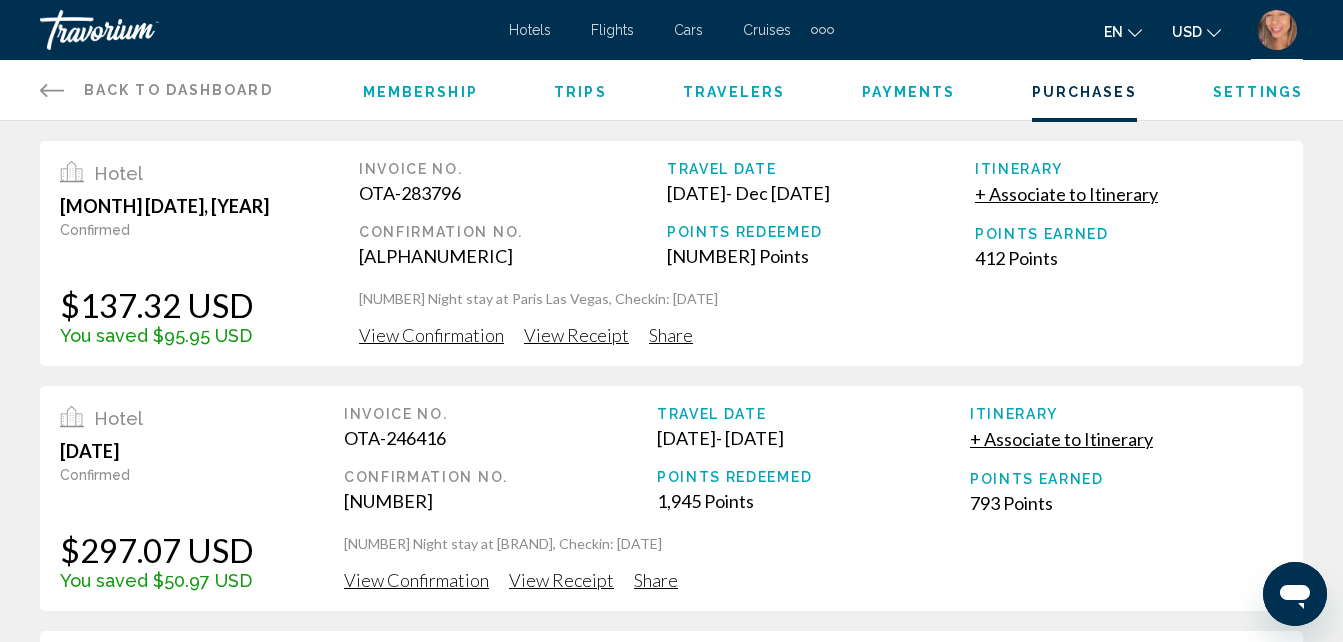 click on "View Receipt" at bounding box center (576, 335) 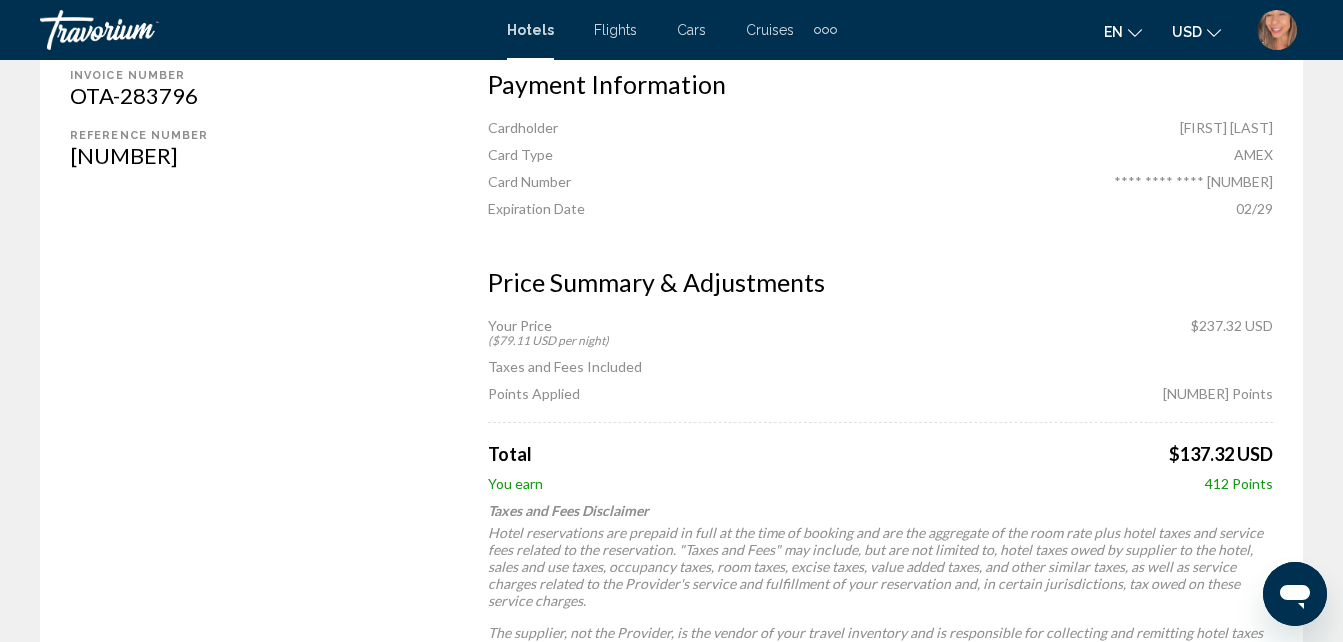 scroll, scrollTop: 700, scrollLeft: 0, axis: vertical 